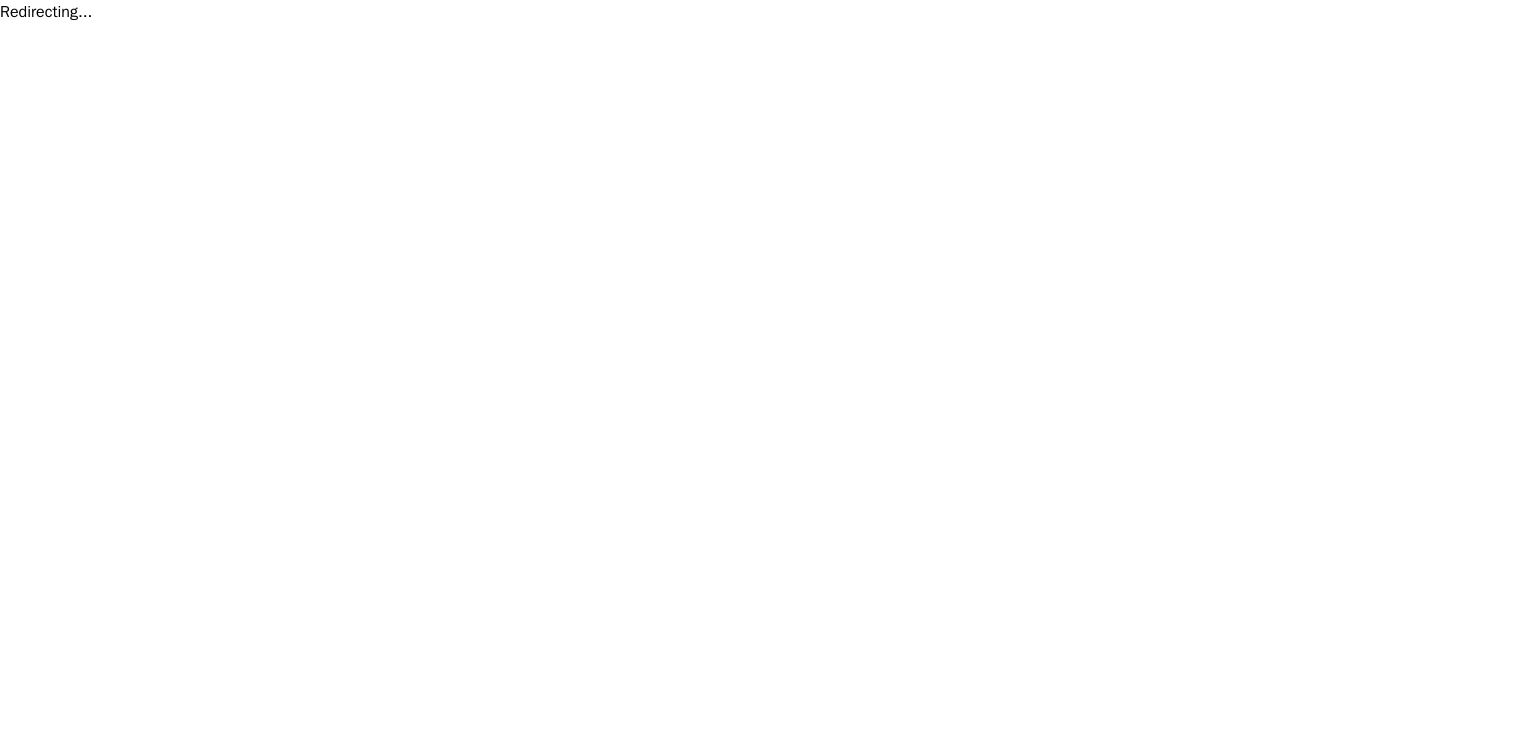 scroll, scrollTop: 0, scrollLeft: 0, axis: both 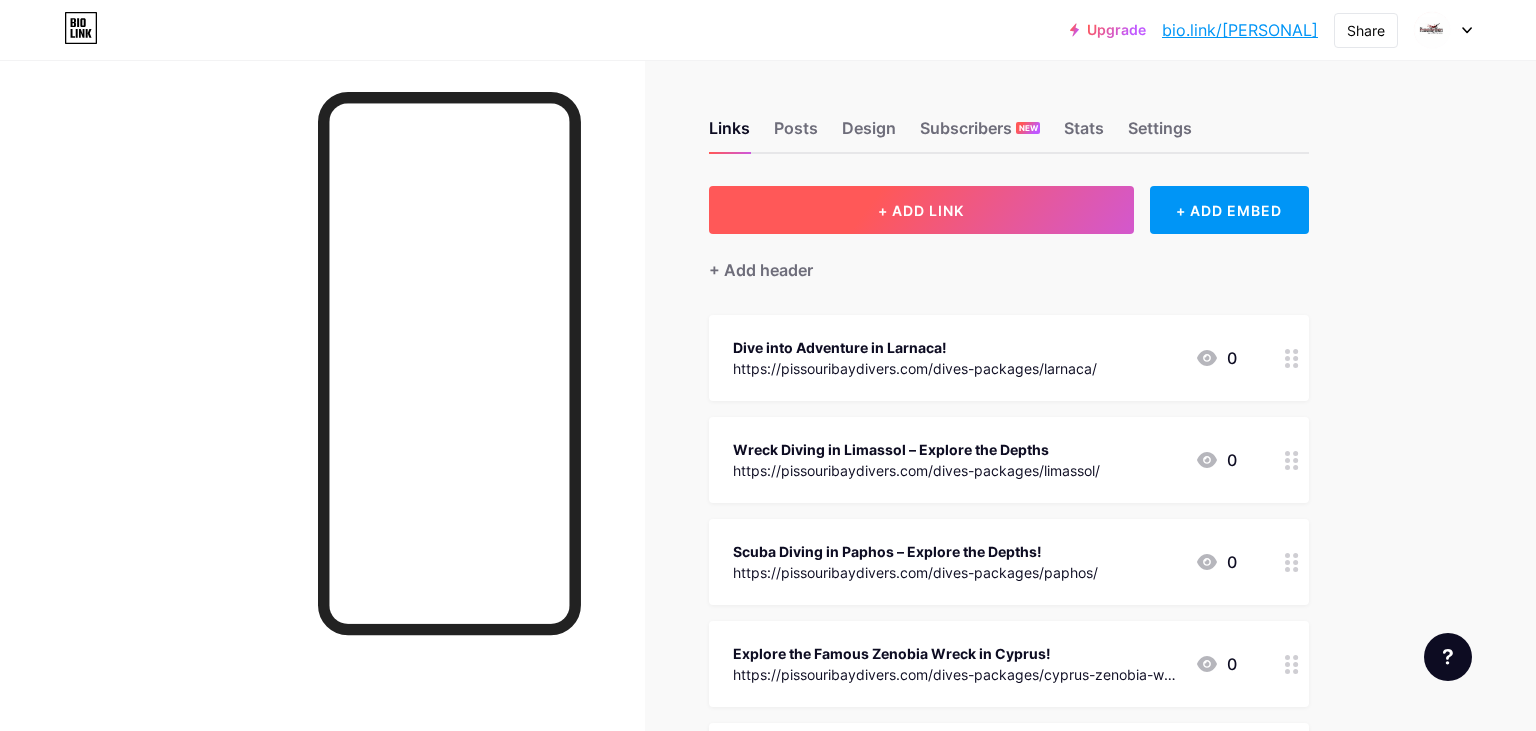 click on "+ ADD LINK" at bounding box center (921, 210) 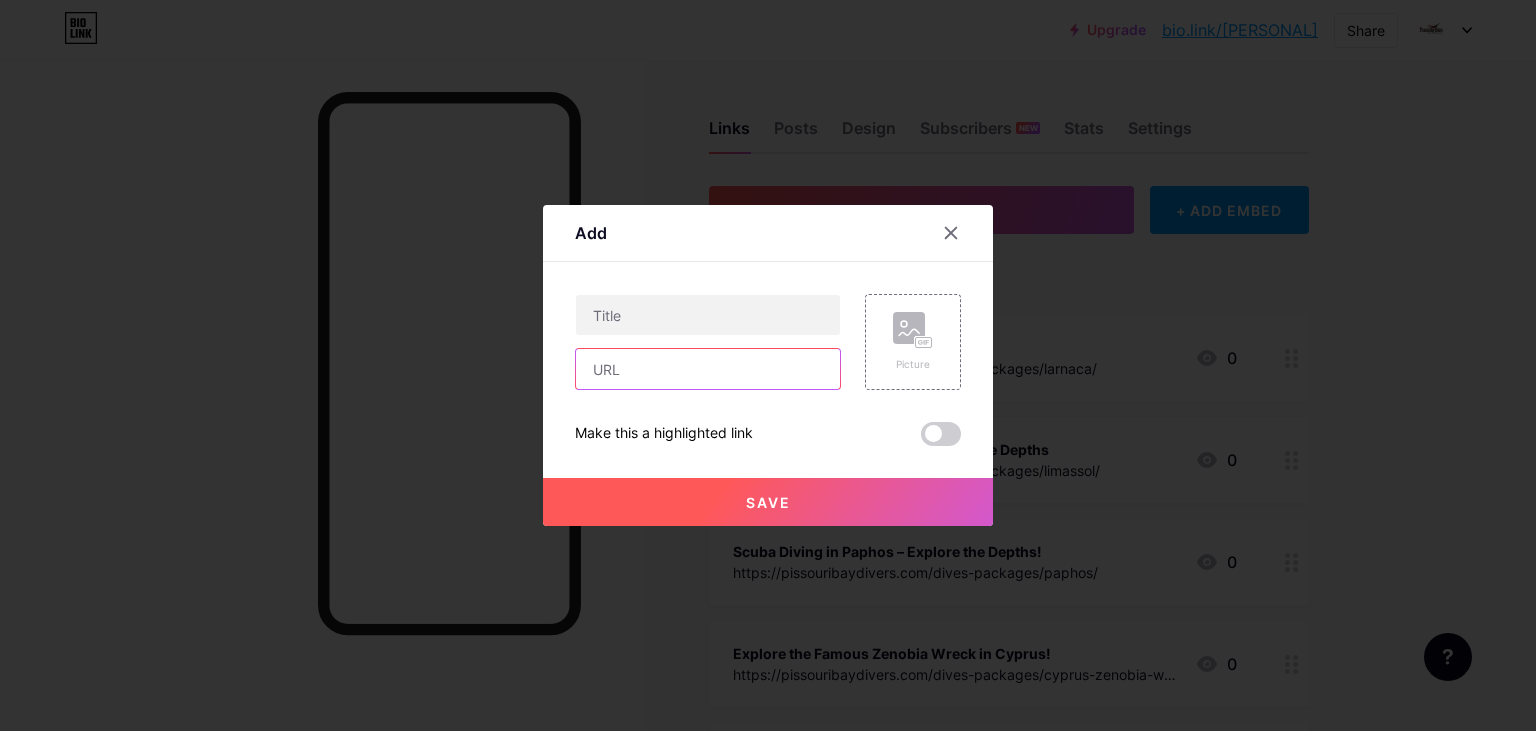 paste on "https://pissouribaydivers.com/dives-packages/paphos/" 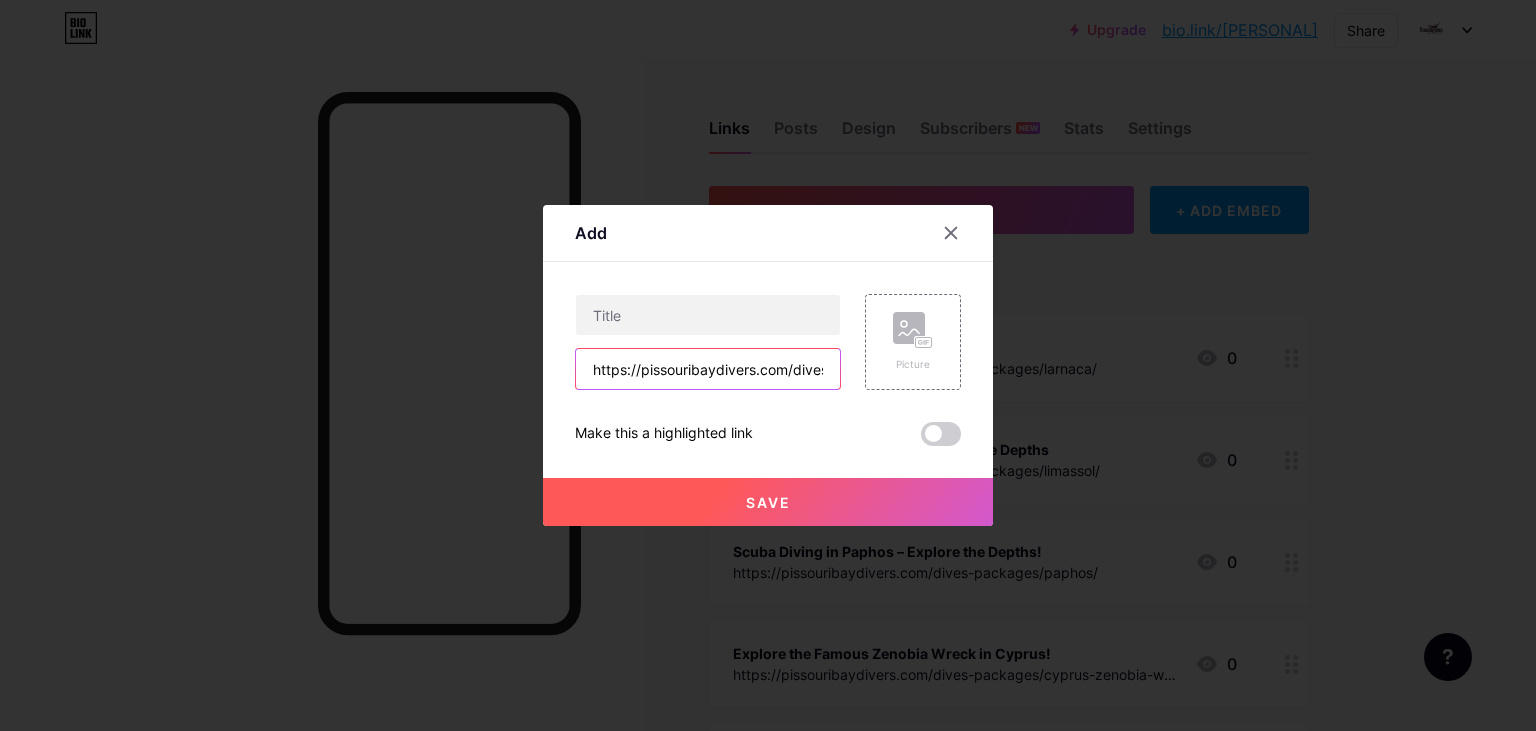 scroll, scrollTop: 0, scrollLeft: 134, axis: horizontal 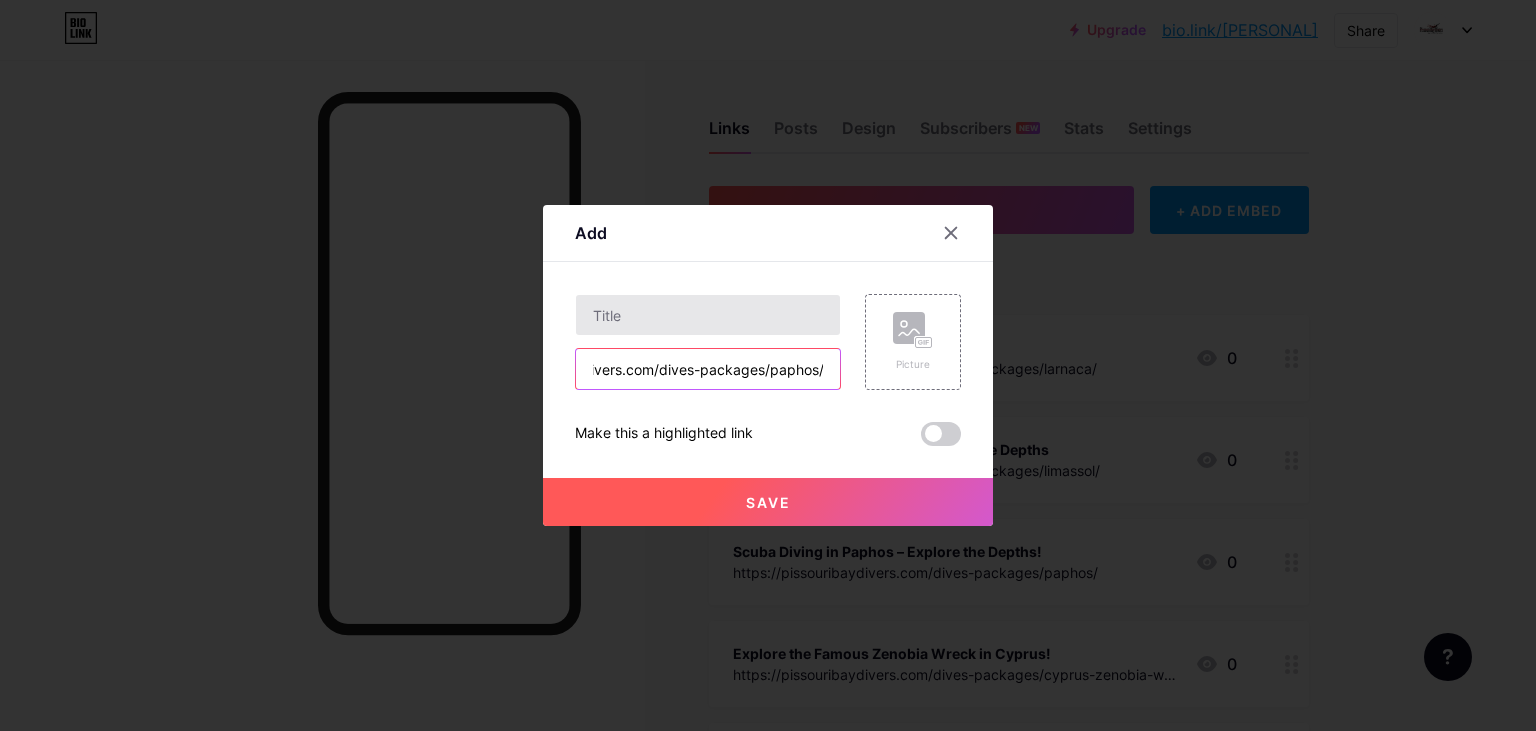 type on "https://pissouribaydivers.com/dives-packages/paphos/" 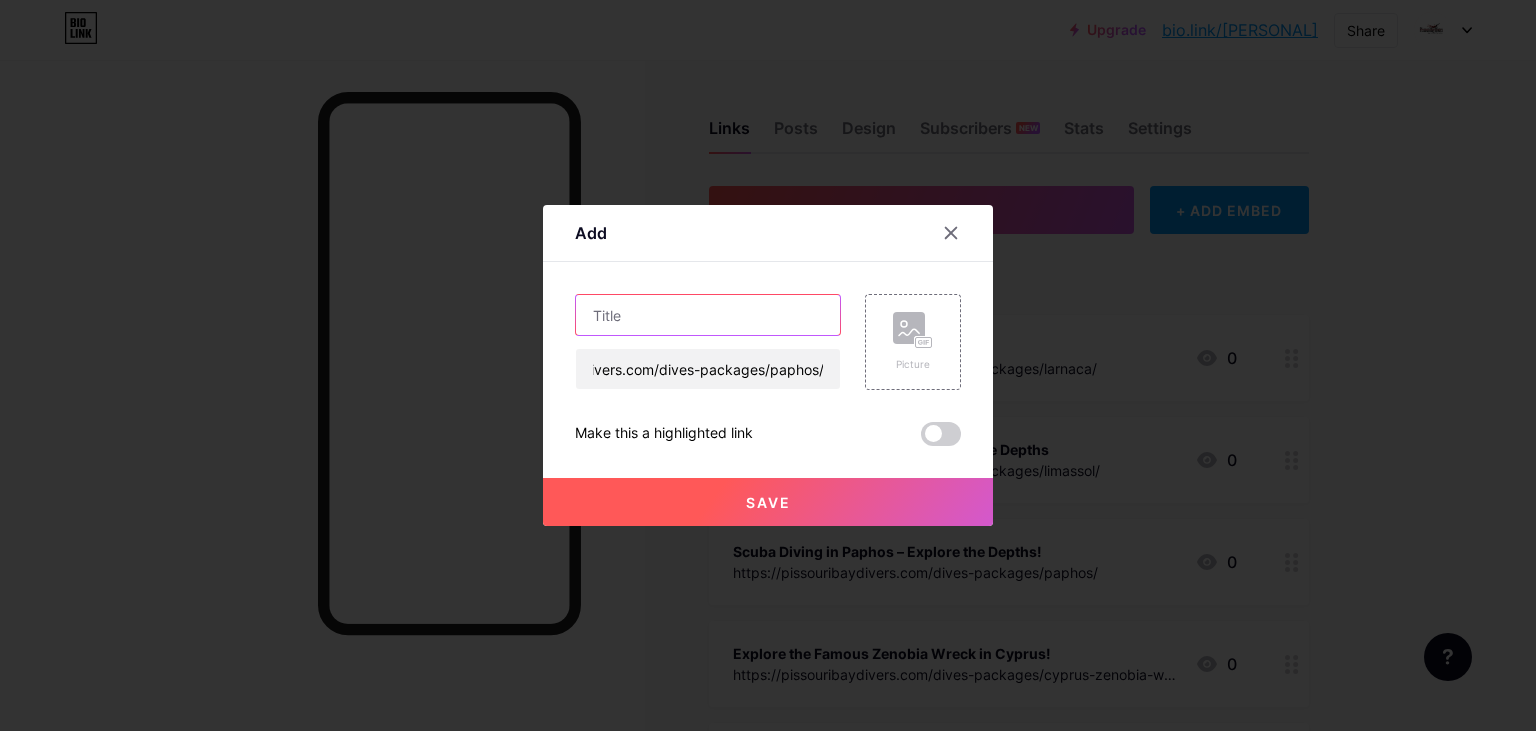 click at bounding box center [708, 315] 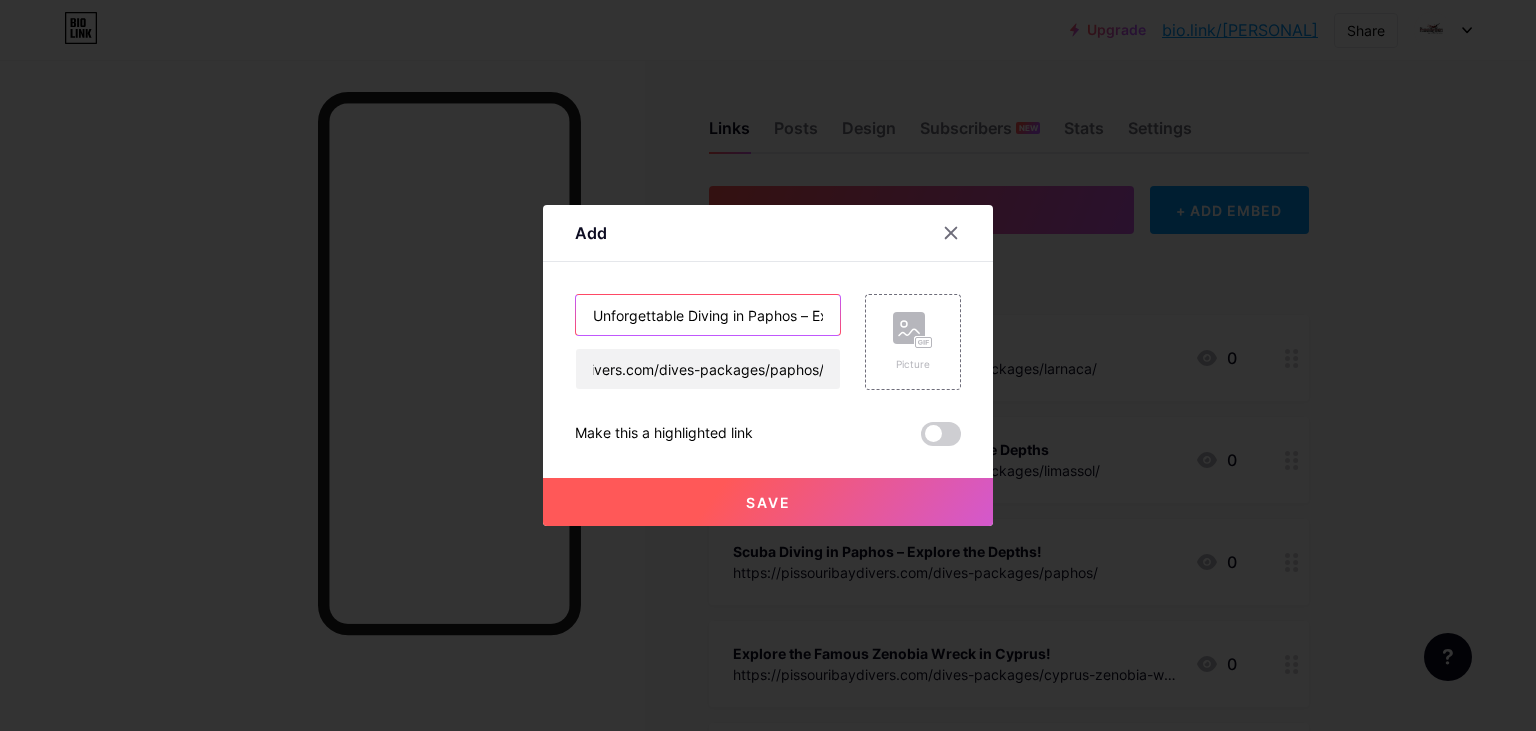 scroll, scrollTop: 0, scrollLeft: 200, axis: horizontal 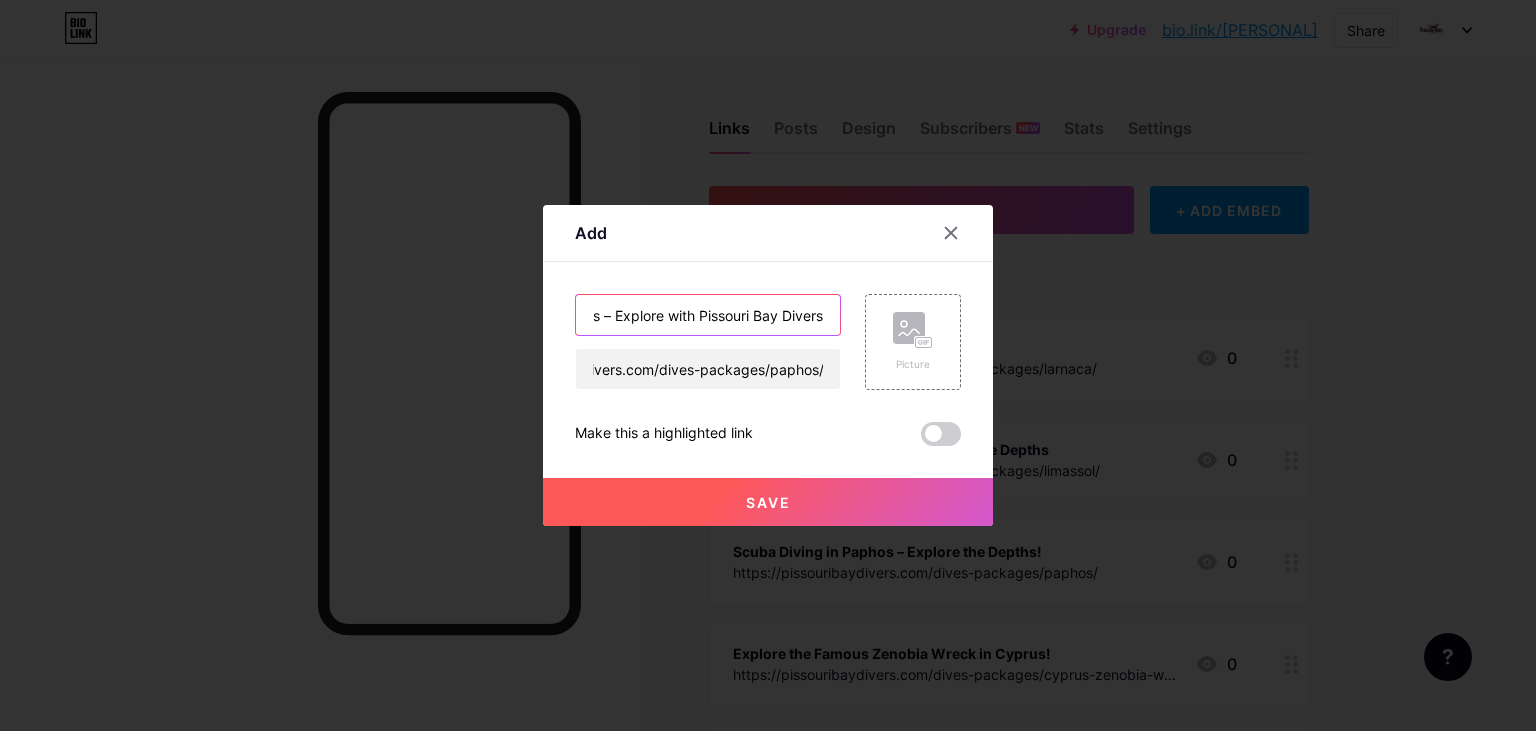 type on "Unforgettable Diving in Paphos – Explore with Pissouri Bay Divers" 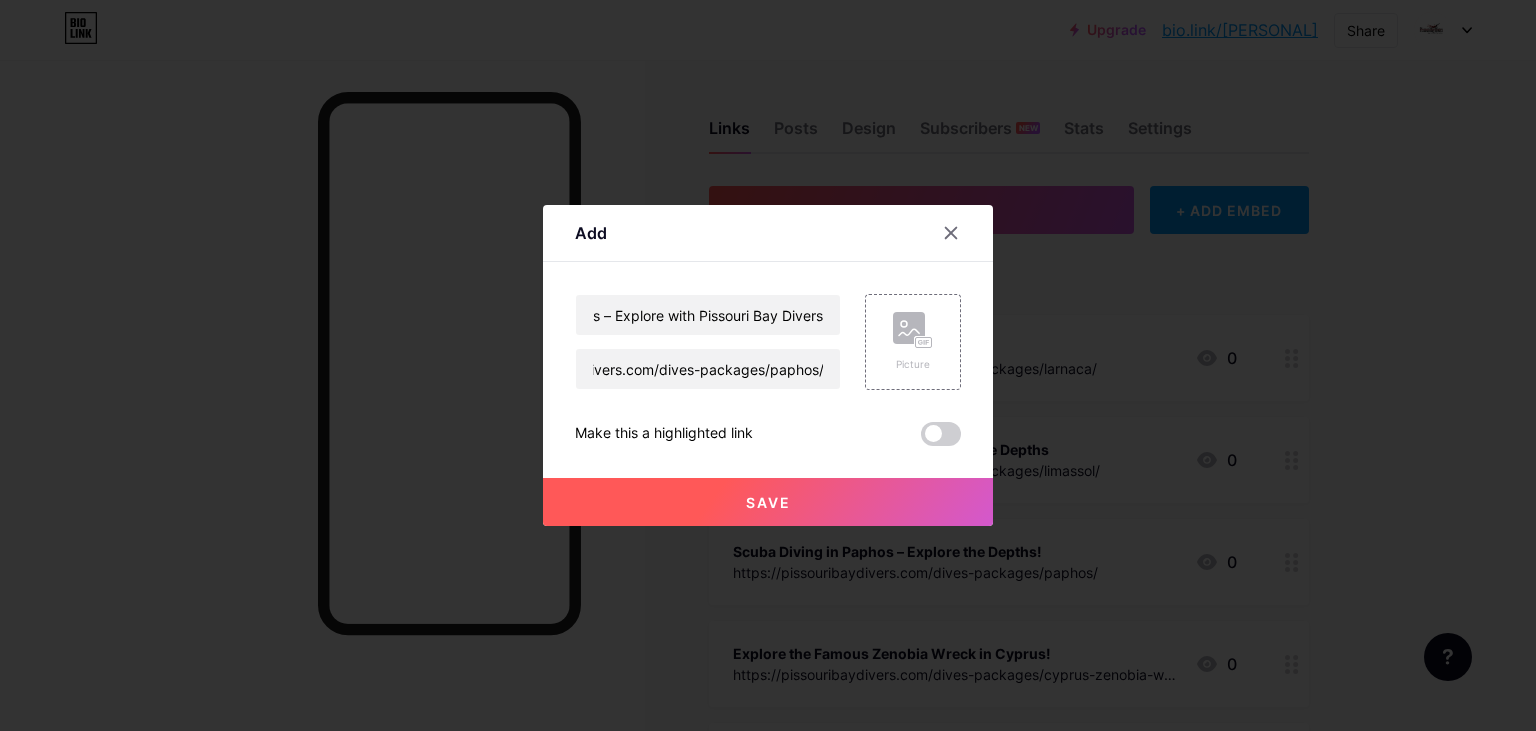 click on "Save" at bounding box center (768, 502) 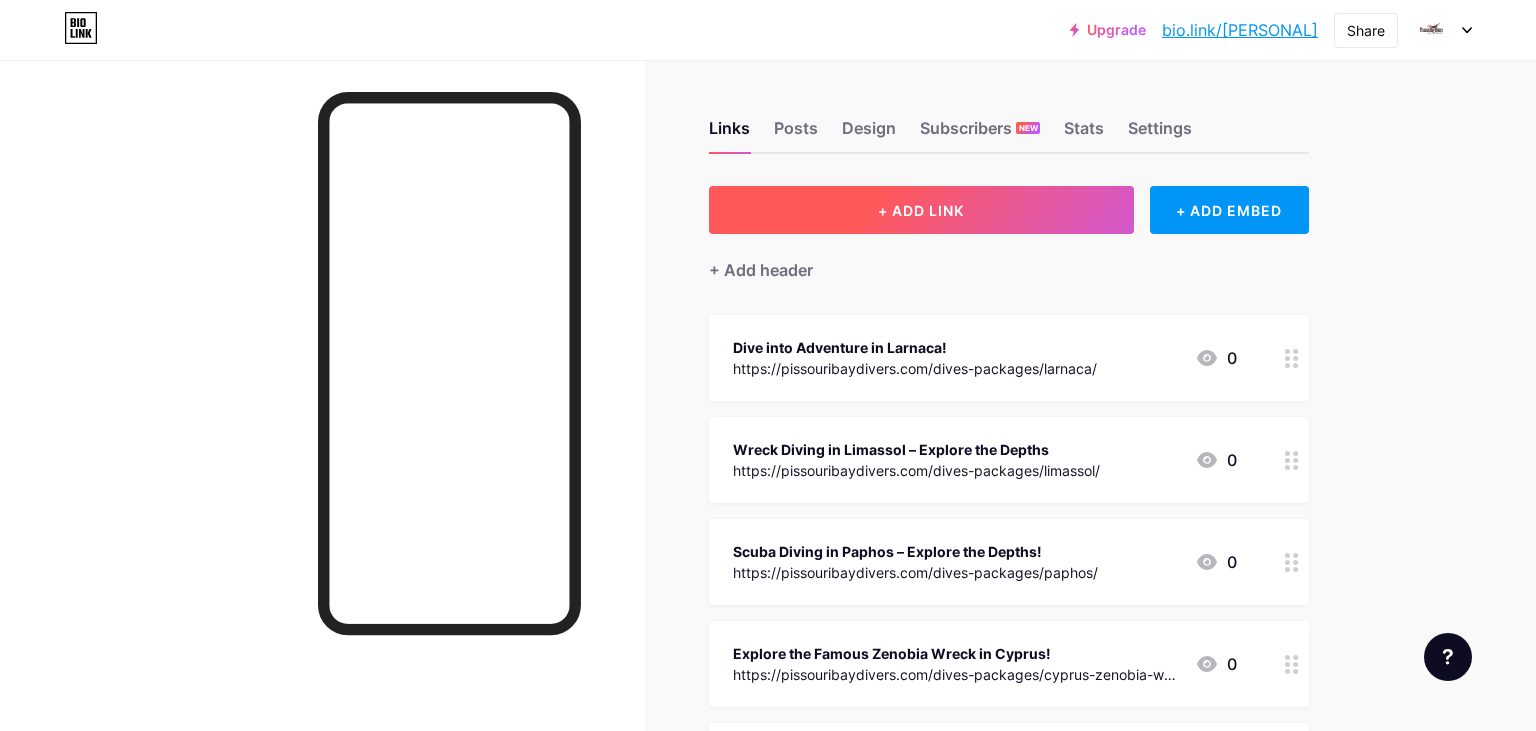 click on "+ ADD LINK" at bounding box center (921, 210) 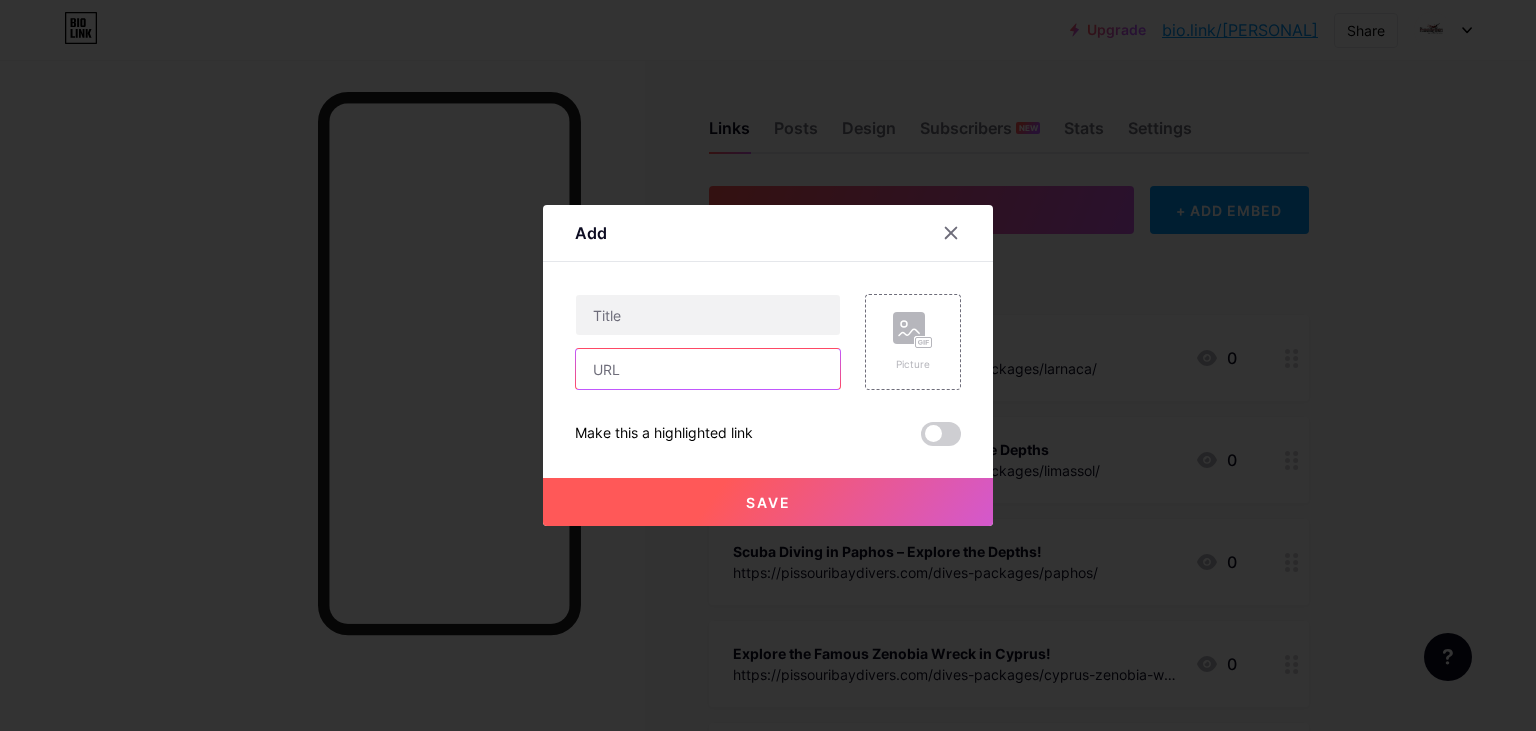 paste on "https://pissouribaydivers.com/limassol-dives/" 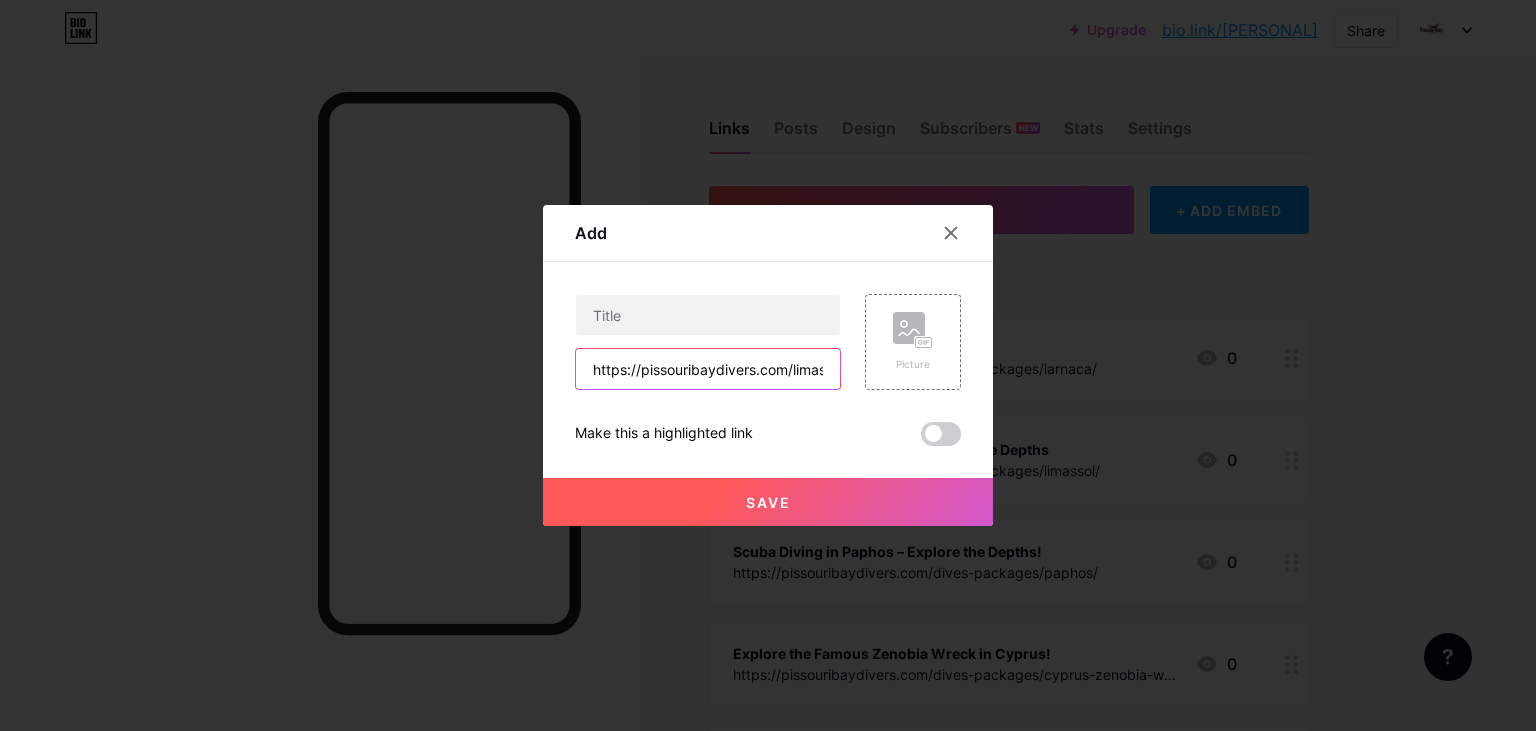 scroll, scrollTop: 0, scrollLeft: 69, axis: horizontal 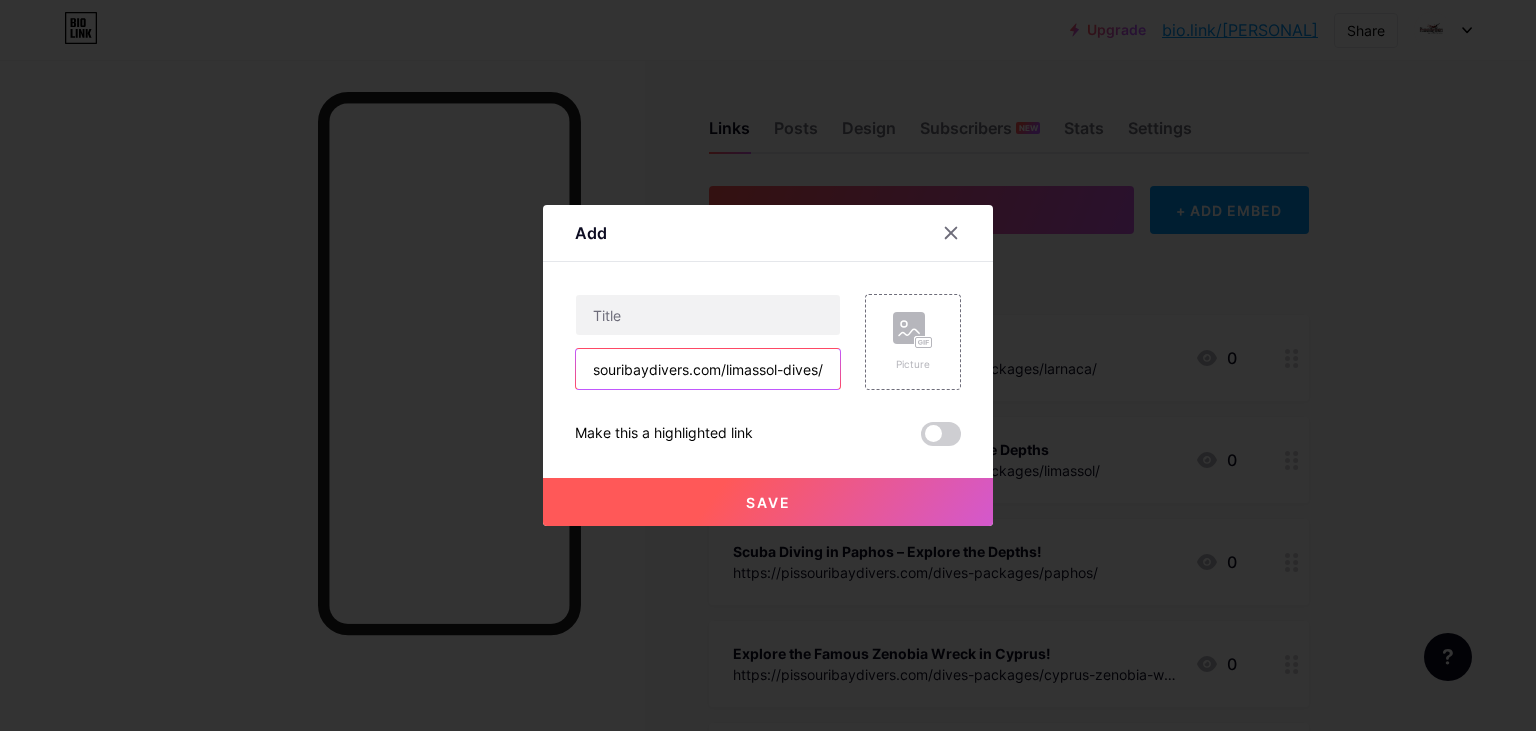 type on "https://pissouribaydivers.com/limassol-dives/" 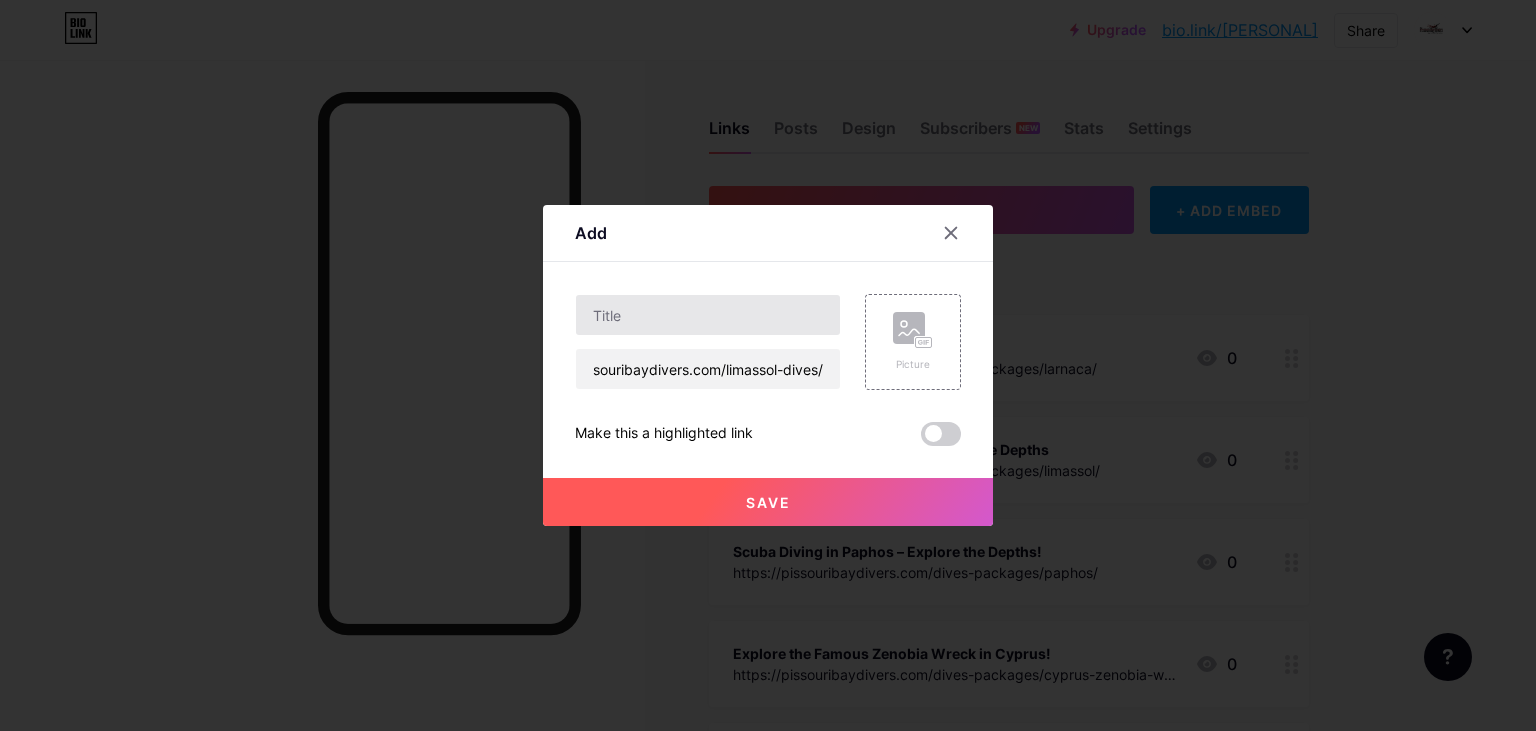 click at bounding box center [708, 315] 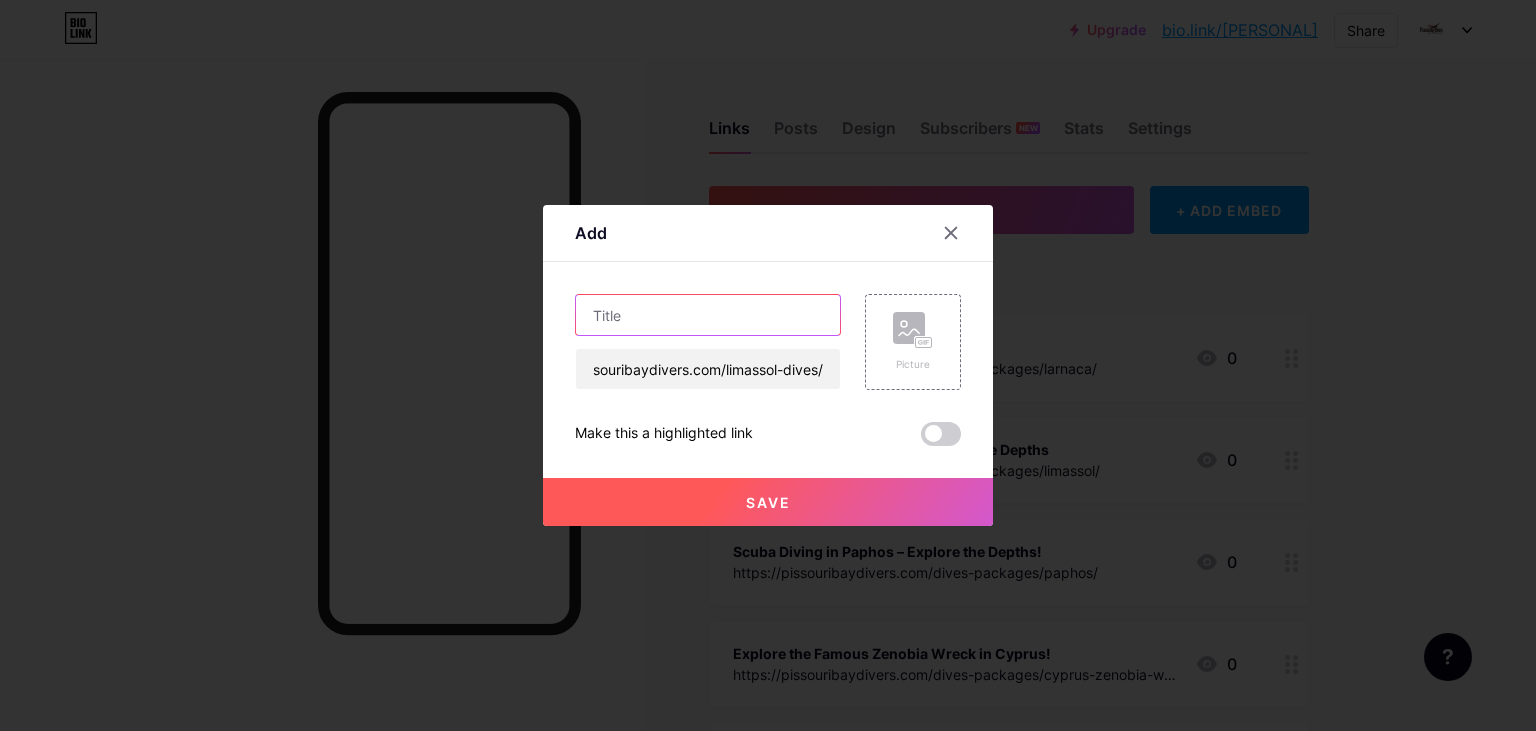 drag, startPoint x: 659, startPoint y: 334, endPoint x: 750, endPoint y: 522, distance: 208.86598 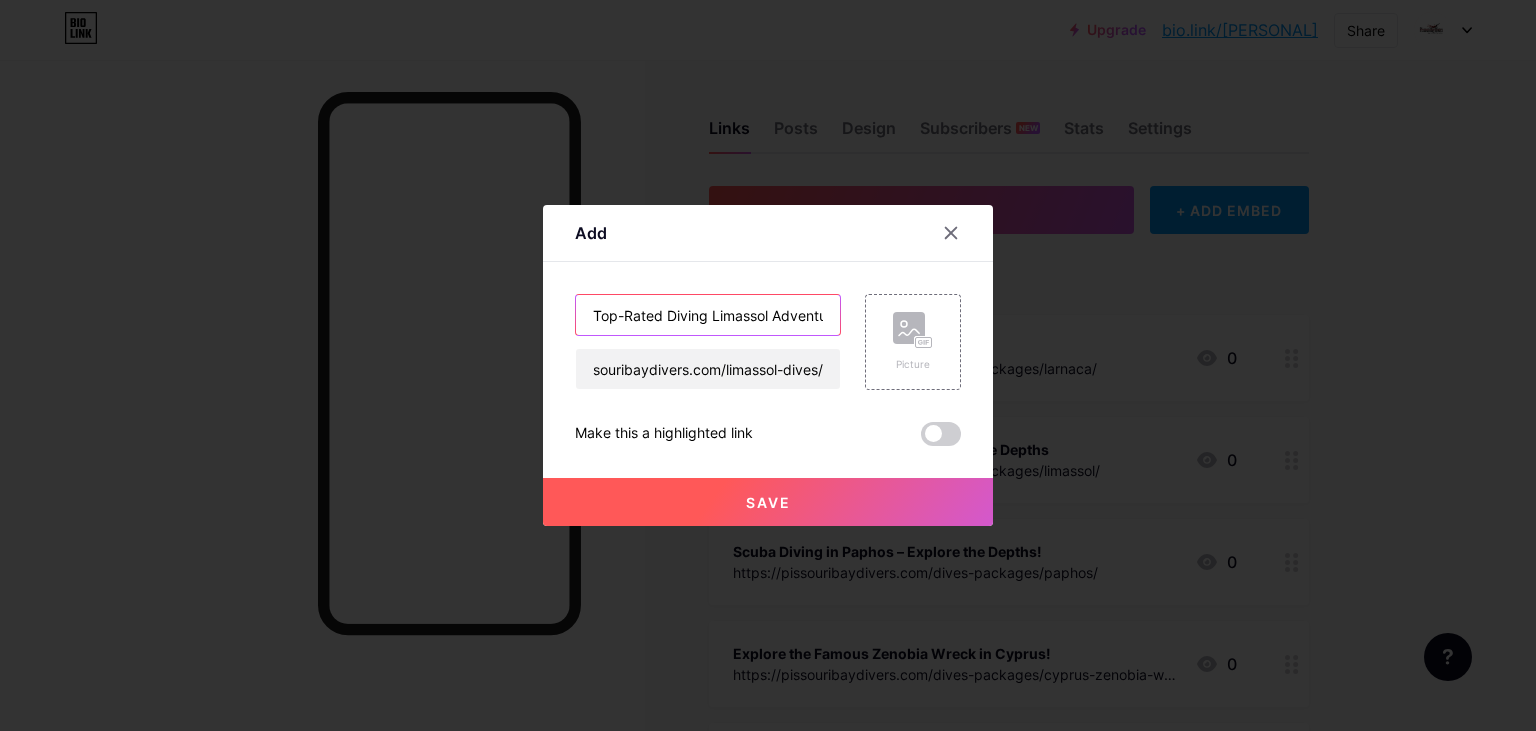 scroll, scrollTop: 0, scrollLeft: 187, axis: horizontal 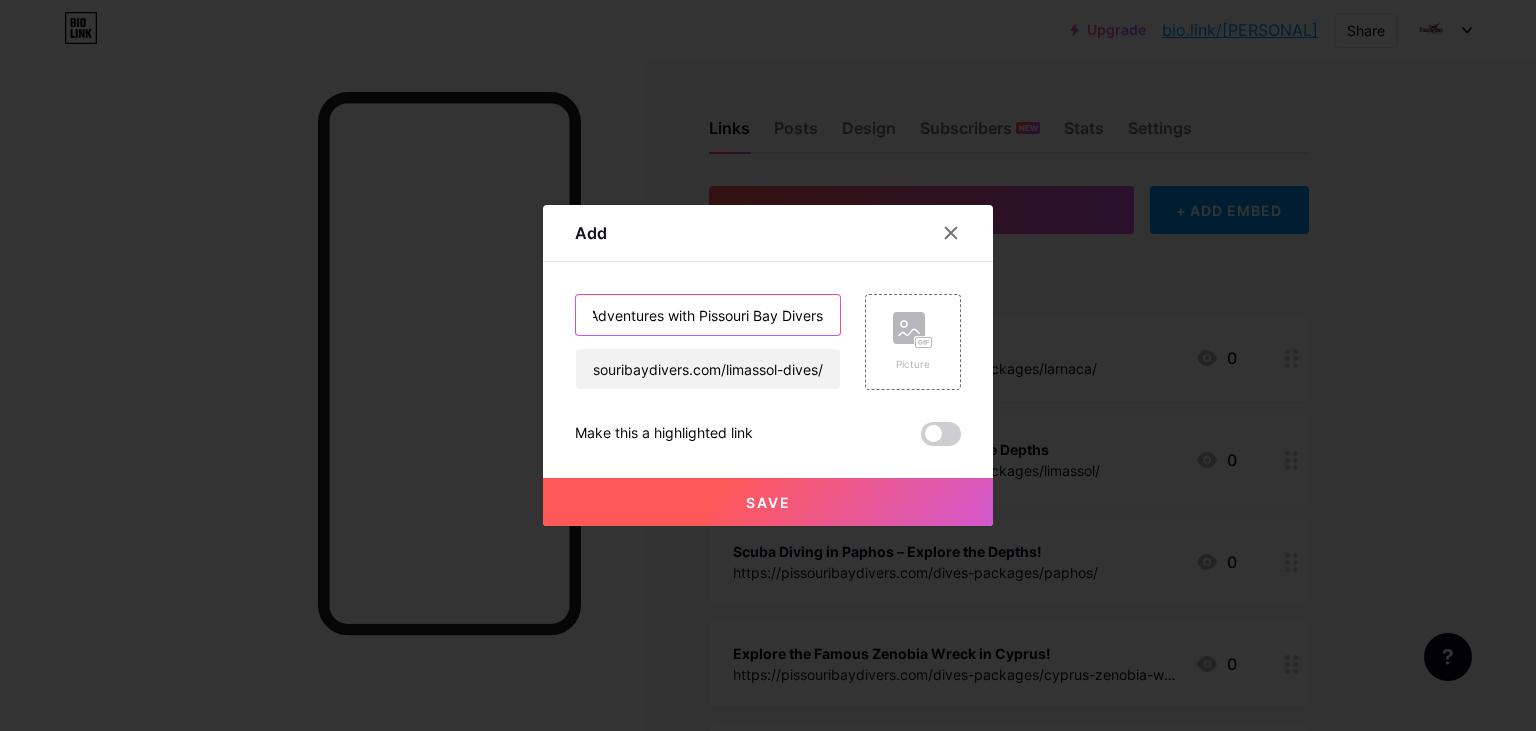 type on "Top-Rated Diving Limassol Adventures with Pissouri Bay Divers" 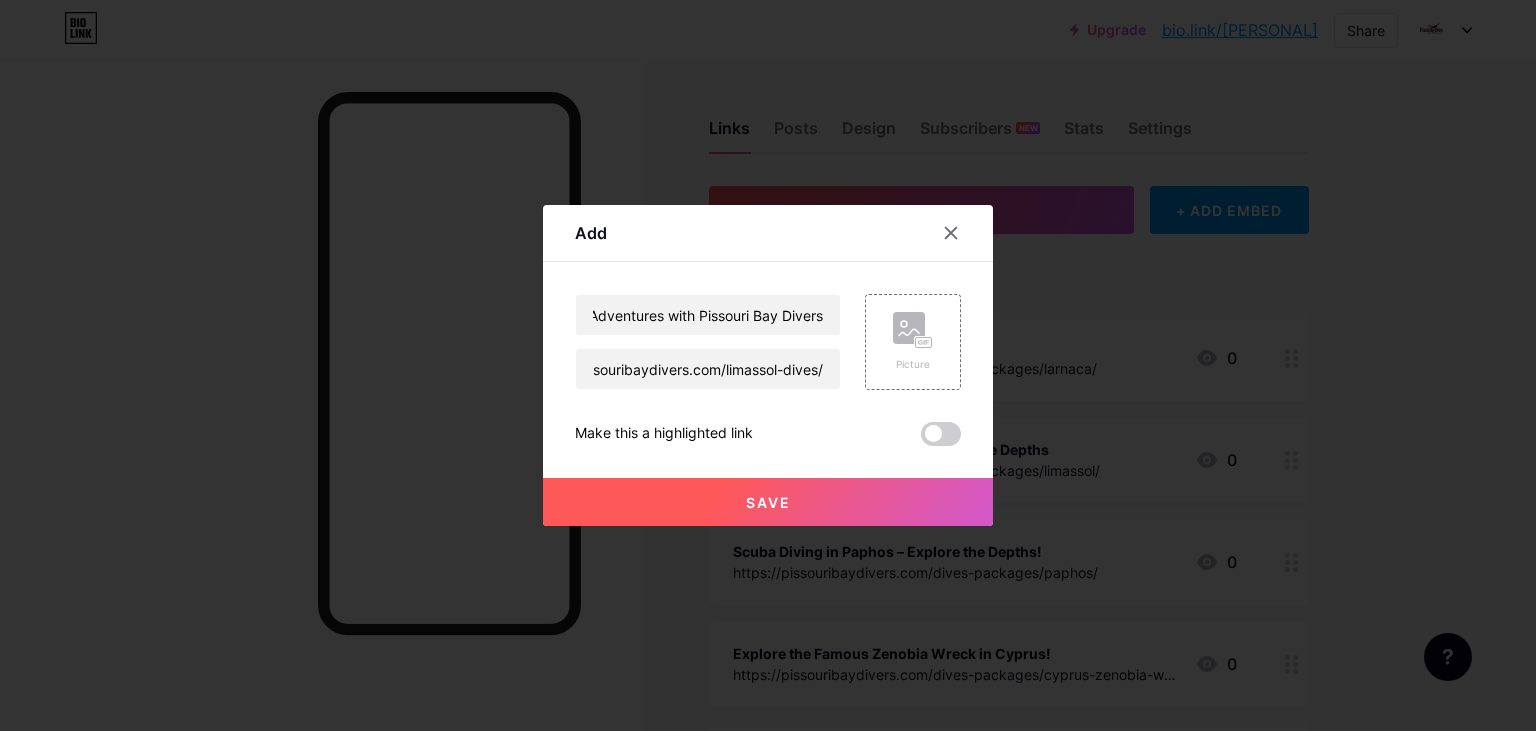 click on "Save" at bounding box center [768, 502] 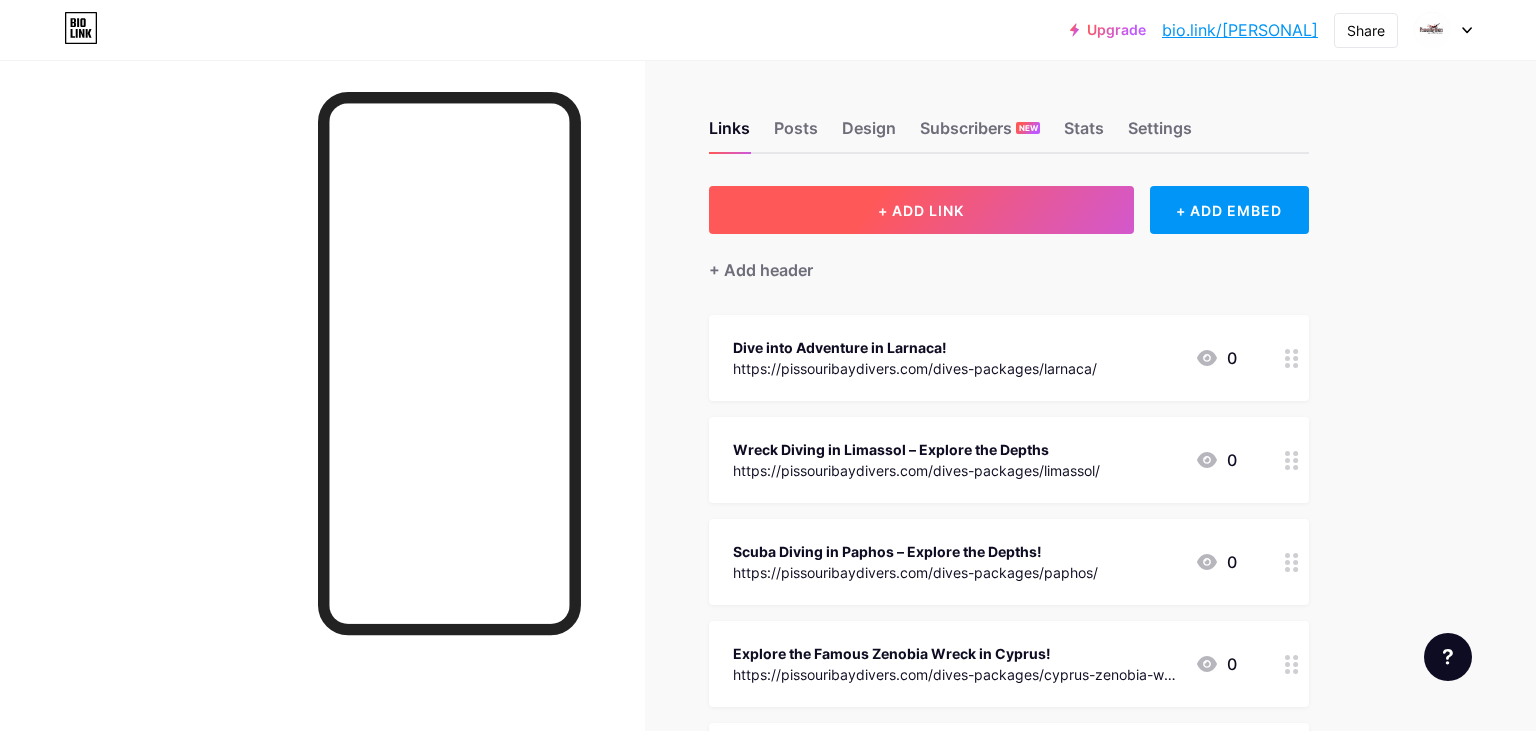 click on "+ ADD LINK" at bounding box center [921, 210] 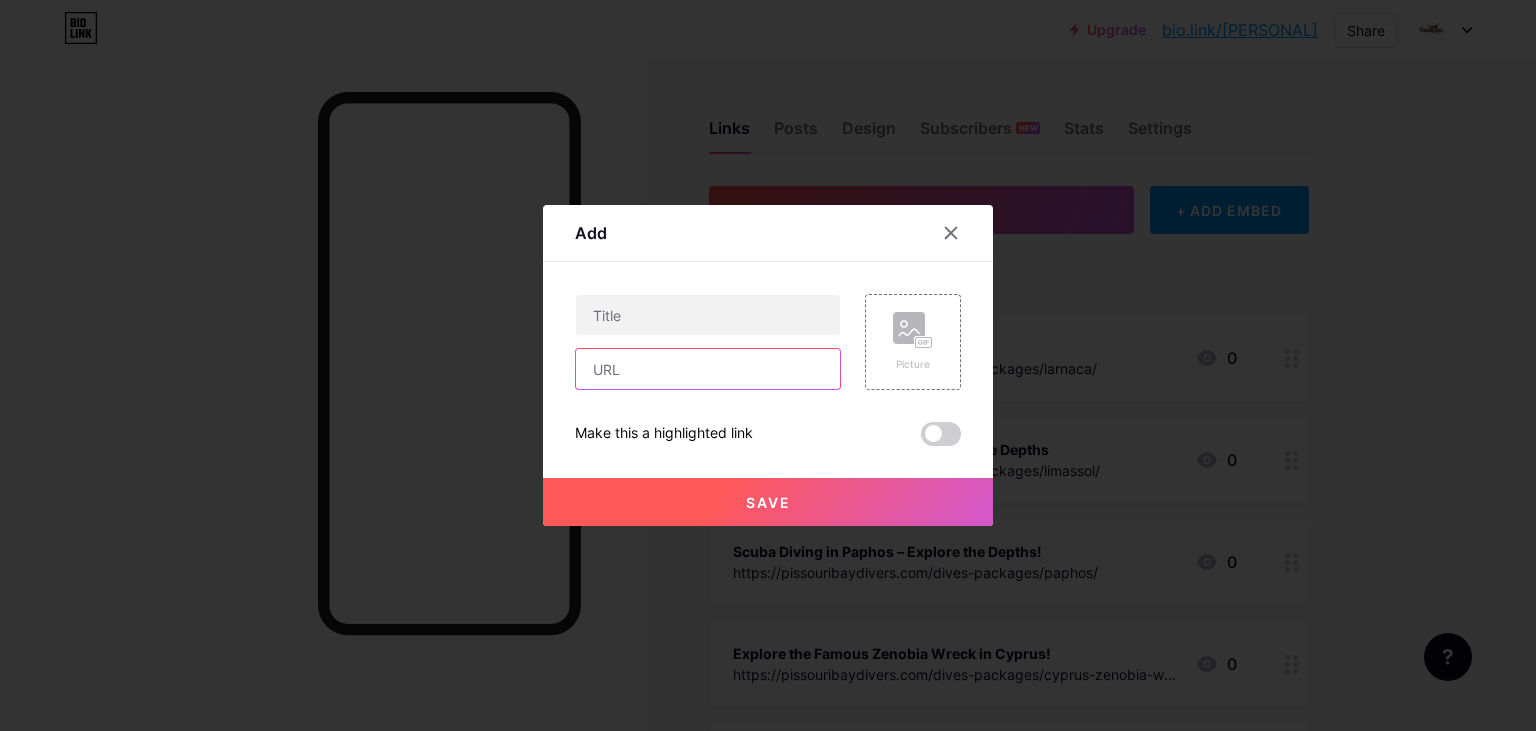 drag, startPoint x: 658, startPoint y: 378, endPoint x: 678, endPoint y: 374, distance: 20.396078 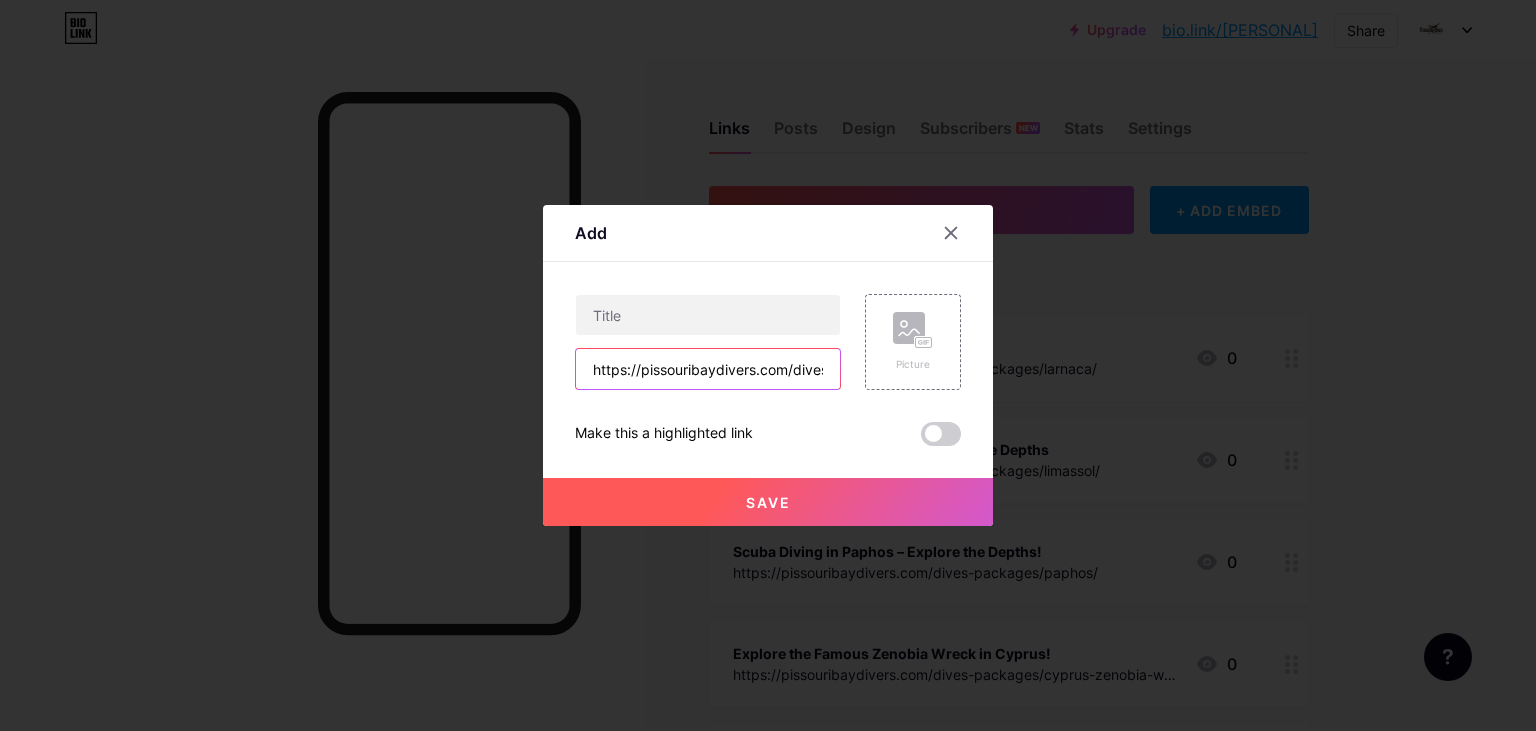 scroll, scrollTop: 0, scrollLeft: 138, axis: horizontal 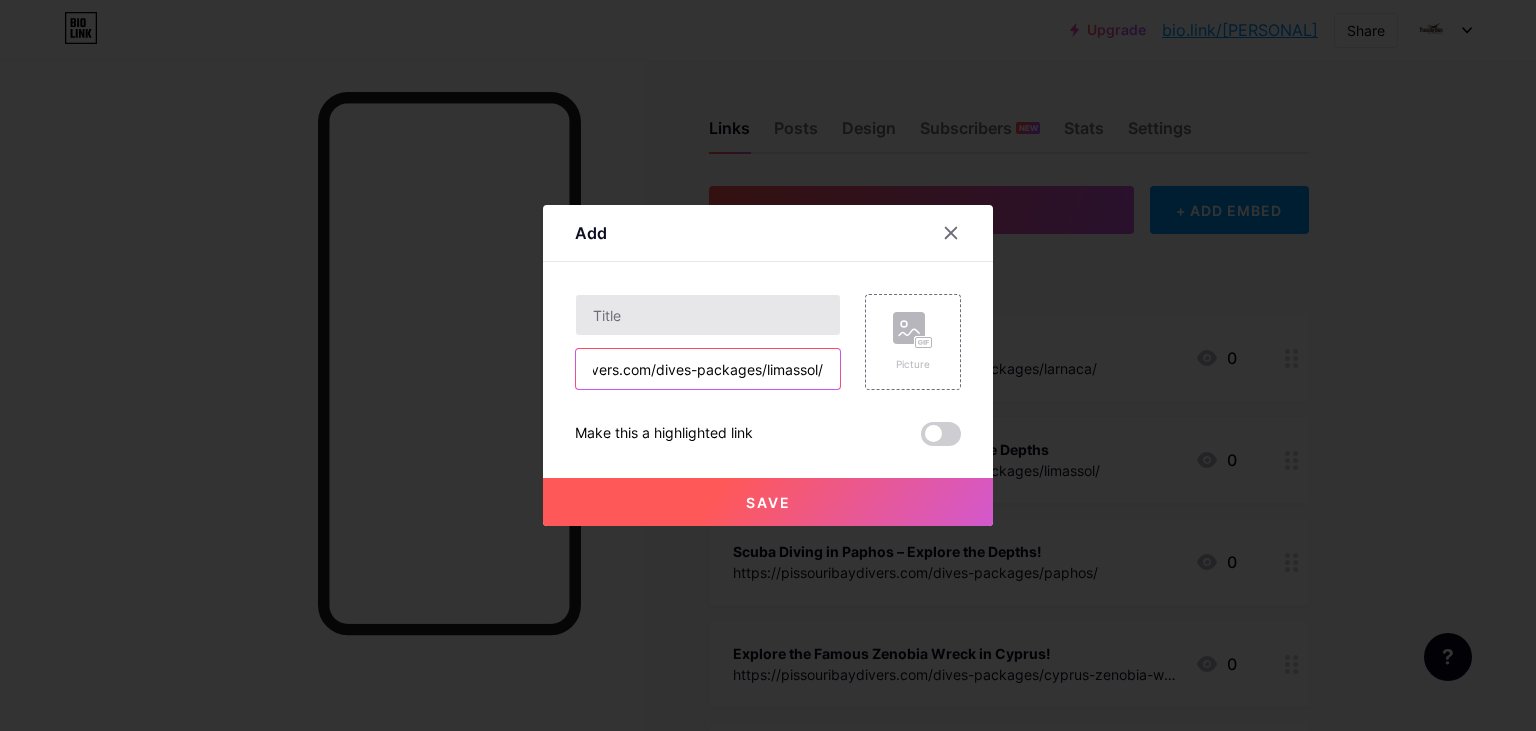 type on "https://pissouribaydivers.com/dives-packages/limassol/" 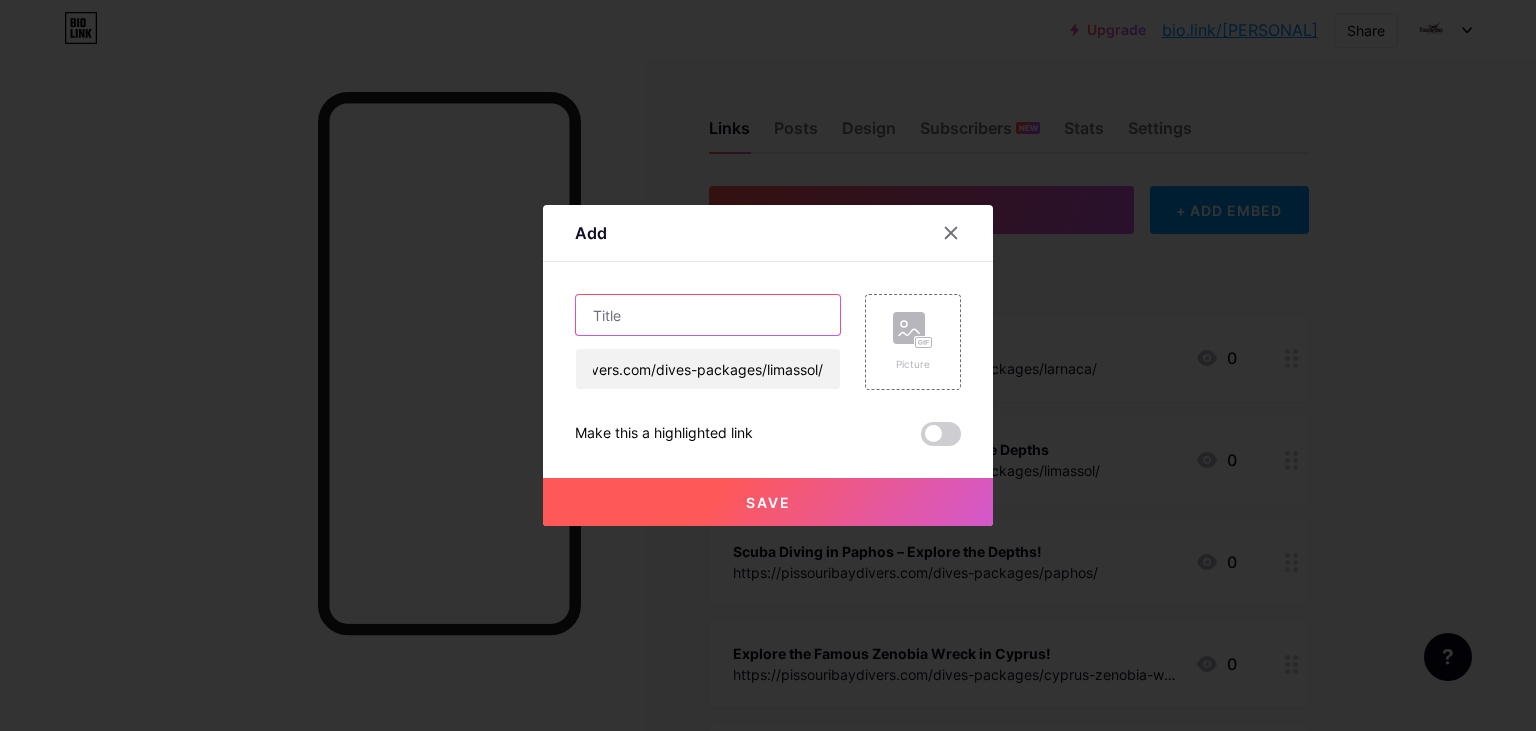 click at bounding box center [708, 315] 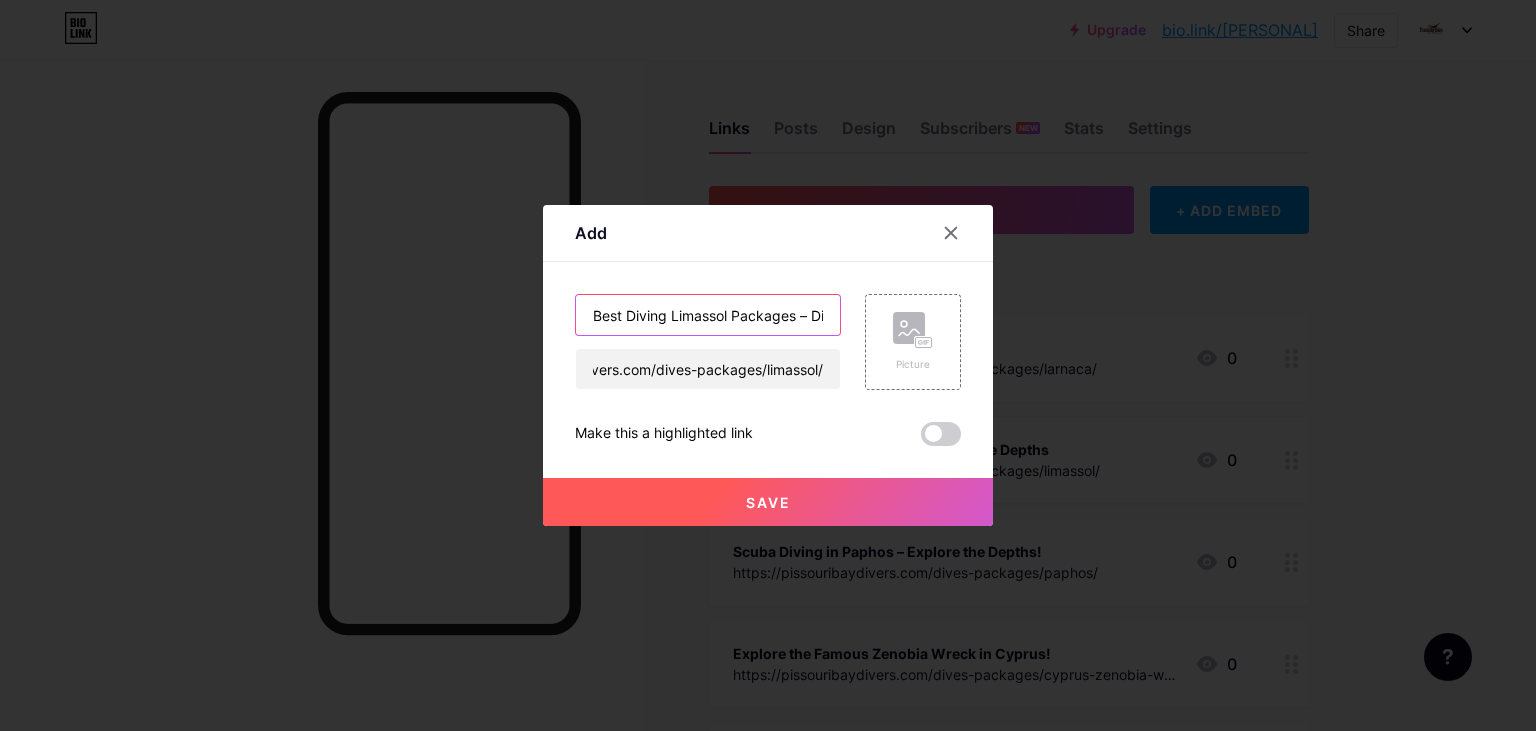 scroll, scrollTop: 0, scrollLeft: 280, axis: horizontal 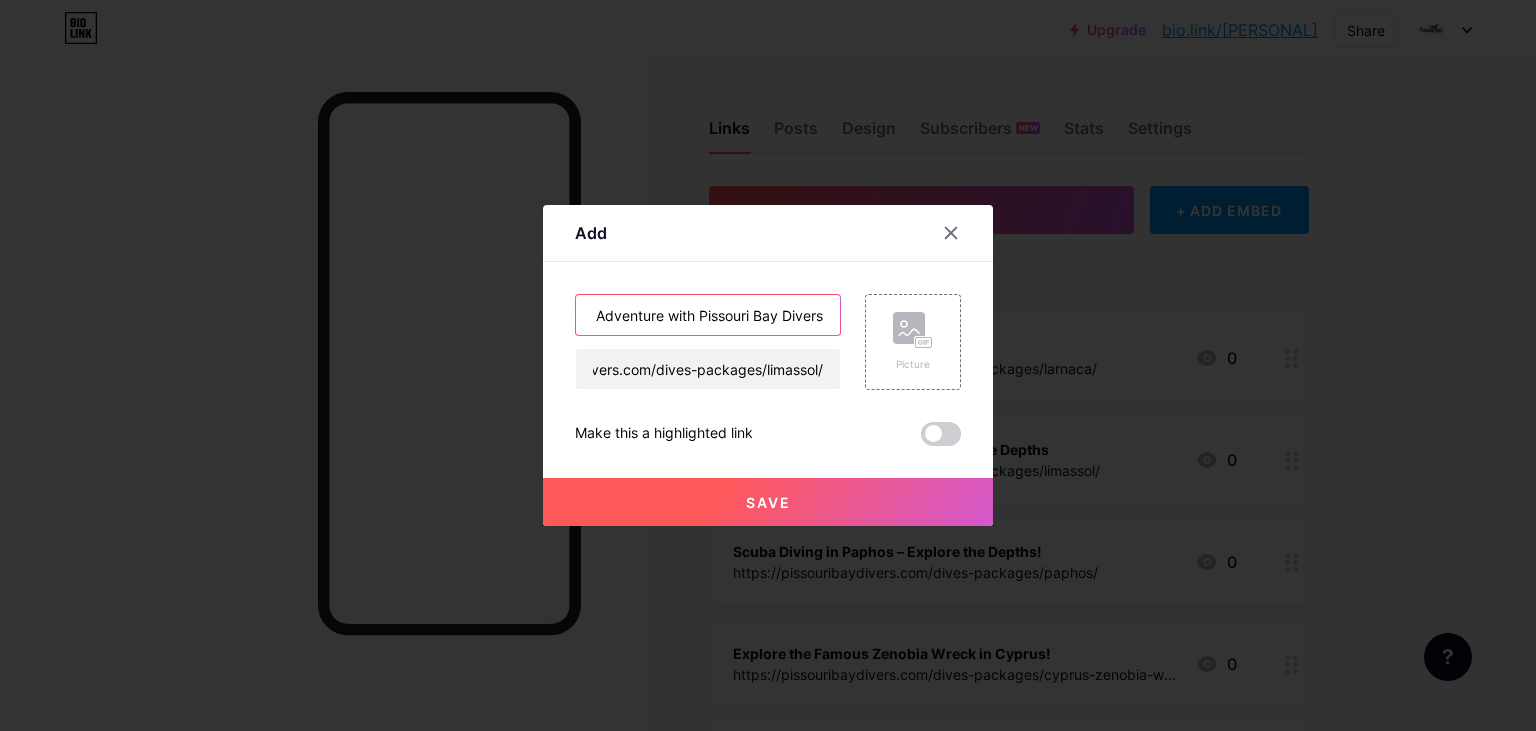type on "Best Diving Limassol Packages – Dive into Adventure with Pissouri Bay Divers" 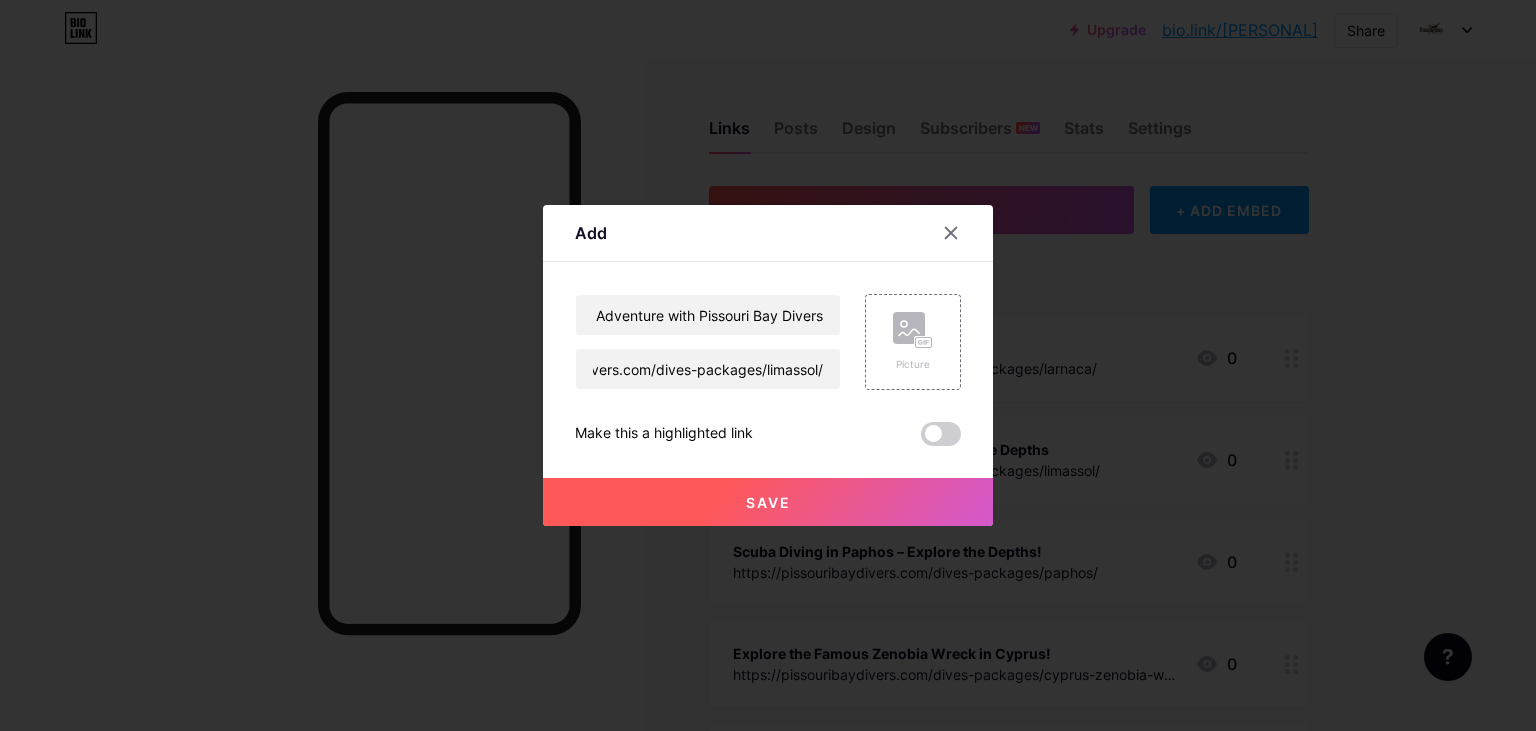 click on "Save" at bounding box center [768, 502] 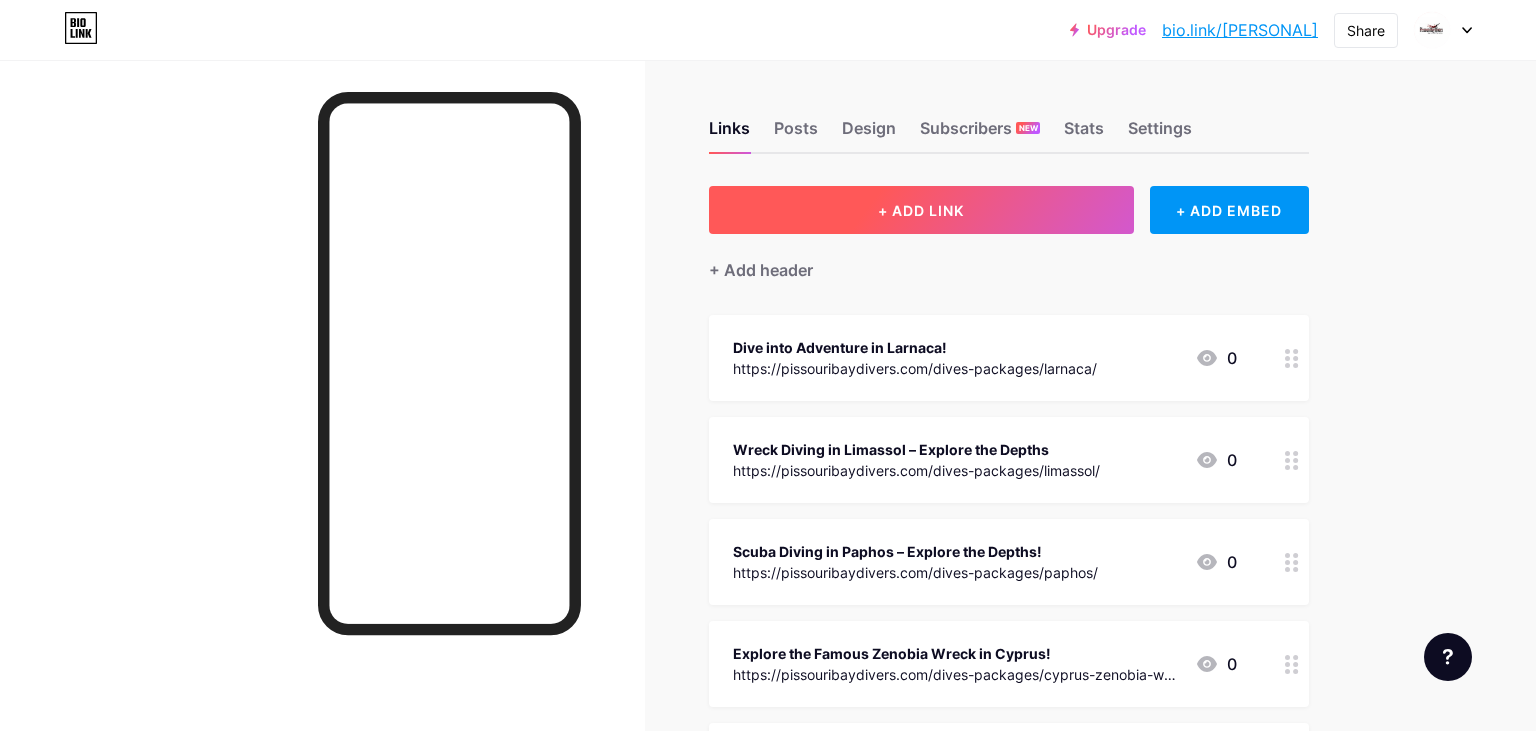 click on "+ ADD LINK" at bounding box center (921, 210) 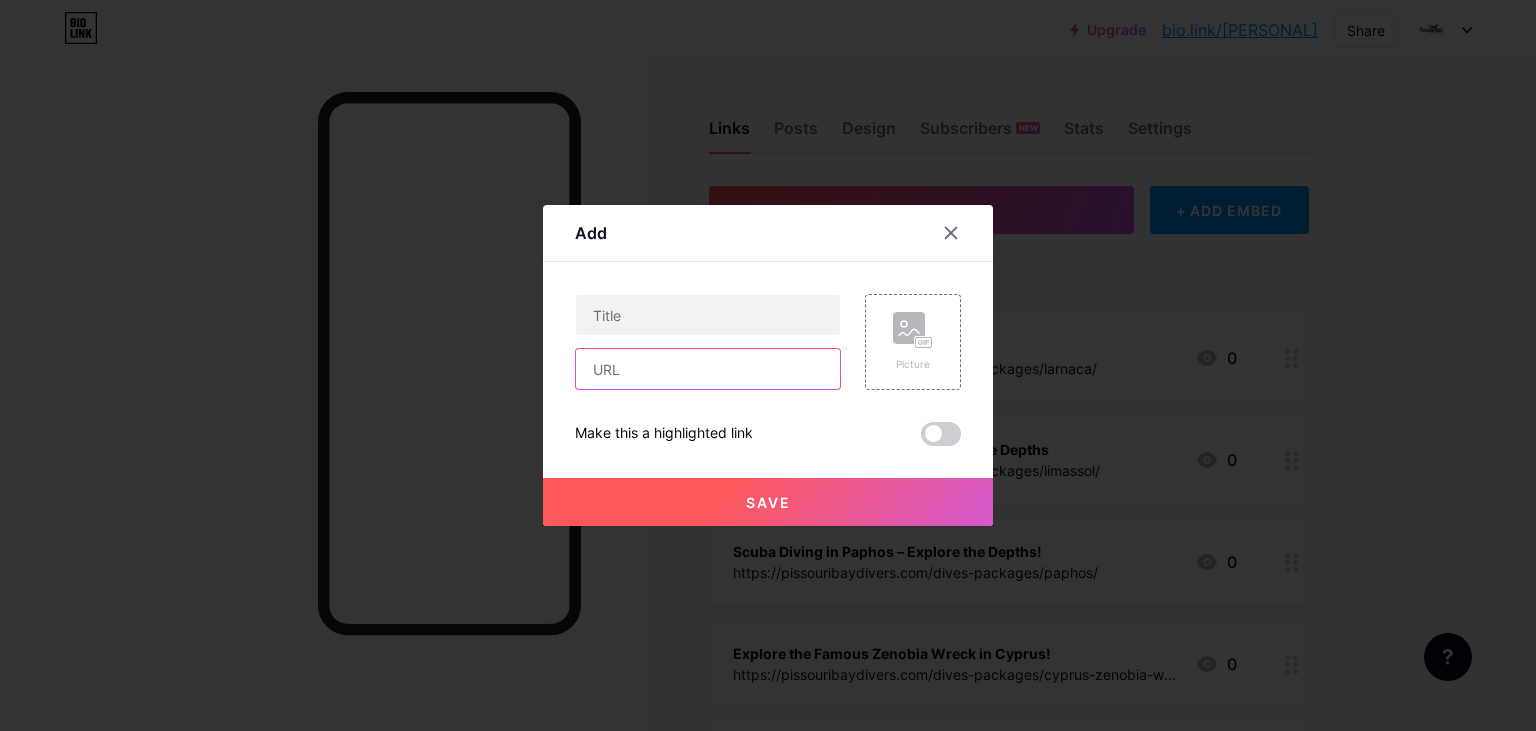 drag, startPoint x: 661, startPoint y: 376, endPoint x: 690, endPoint y: 376, distance: 29 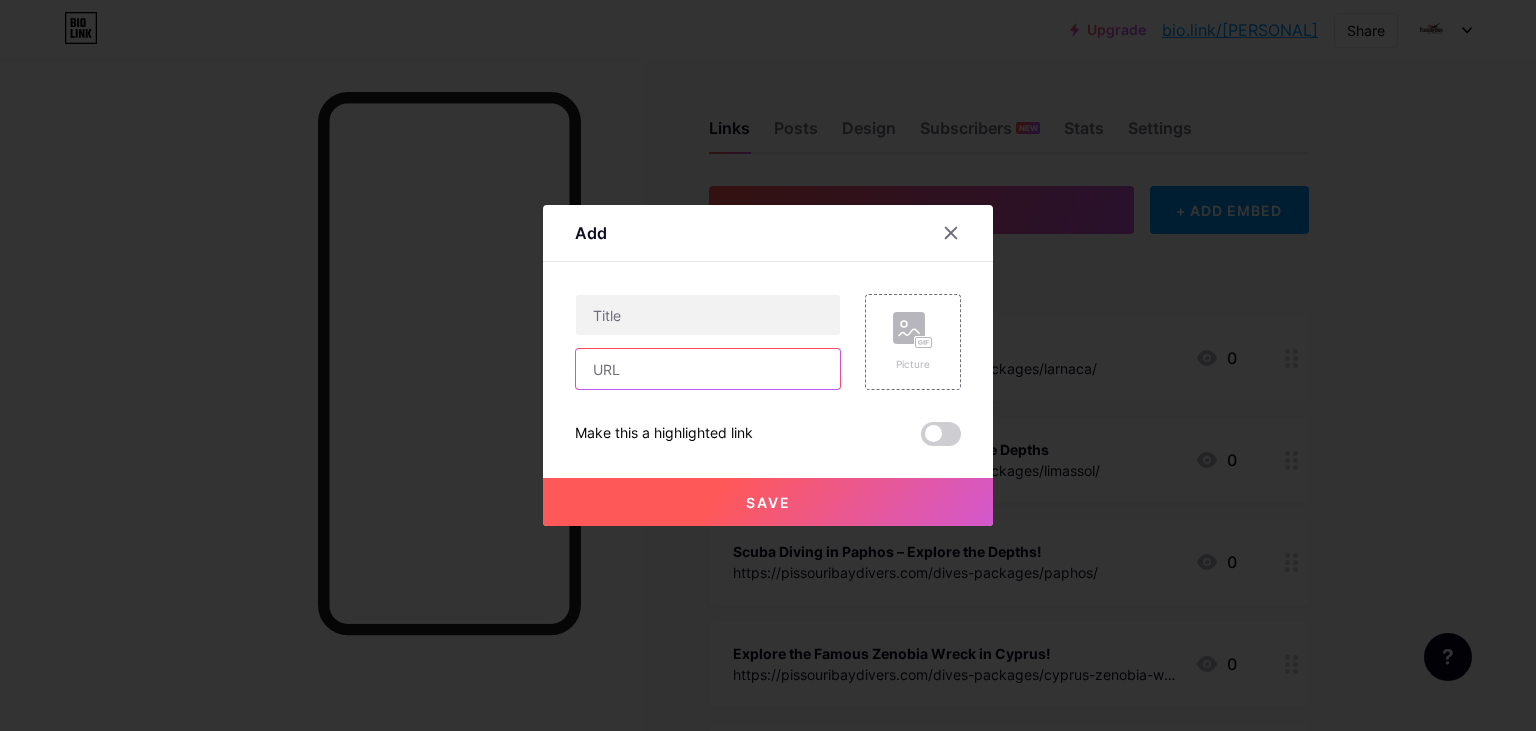 paste on "https://pissouribaydivers.com/zenobia-wreck-cyprus-dives/" 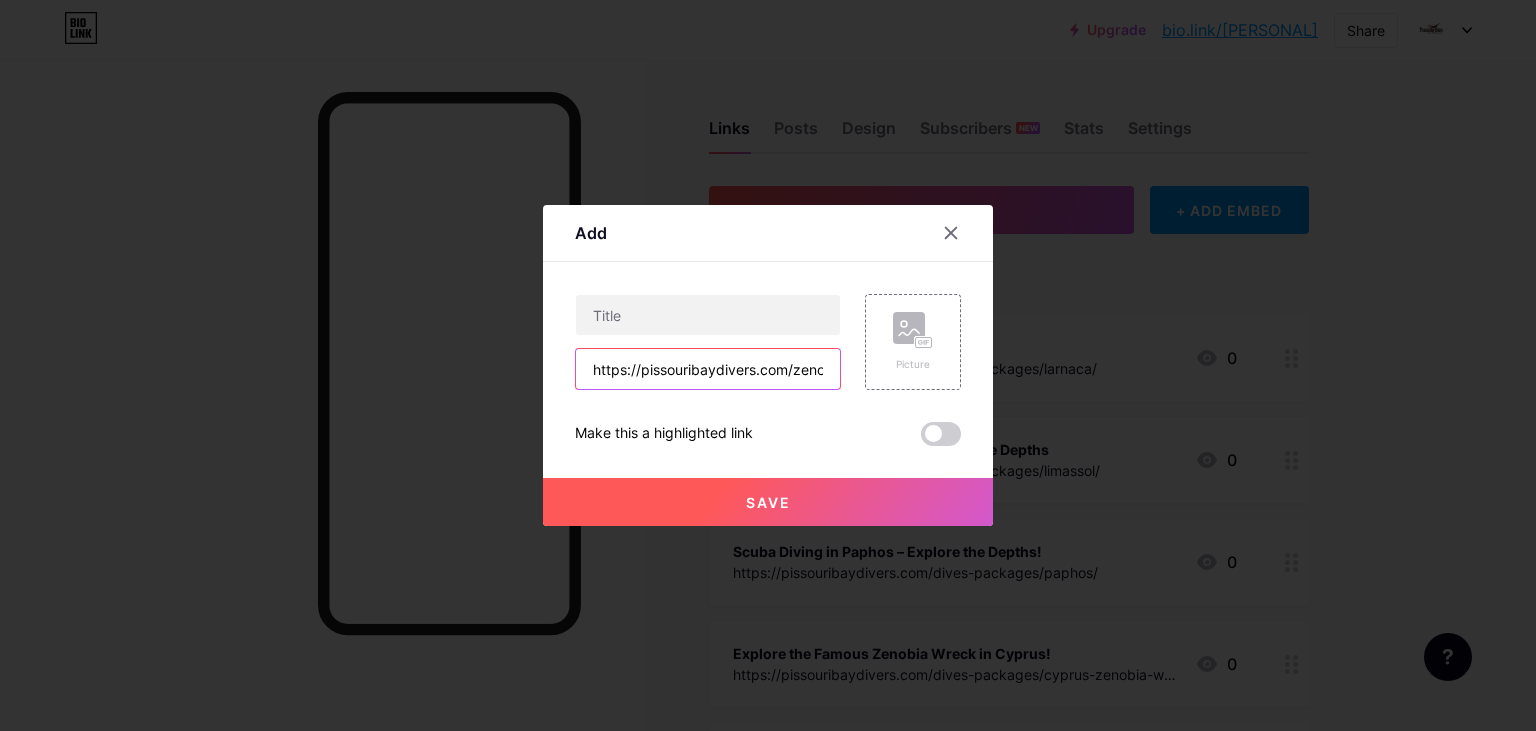 scroll, scrollTop: 0, scrollLeft: 165, axis: horizontal 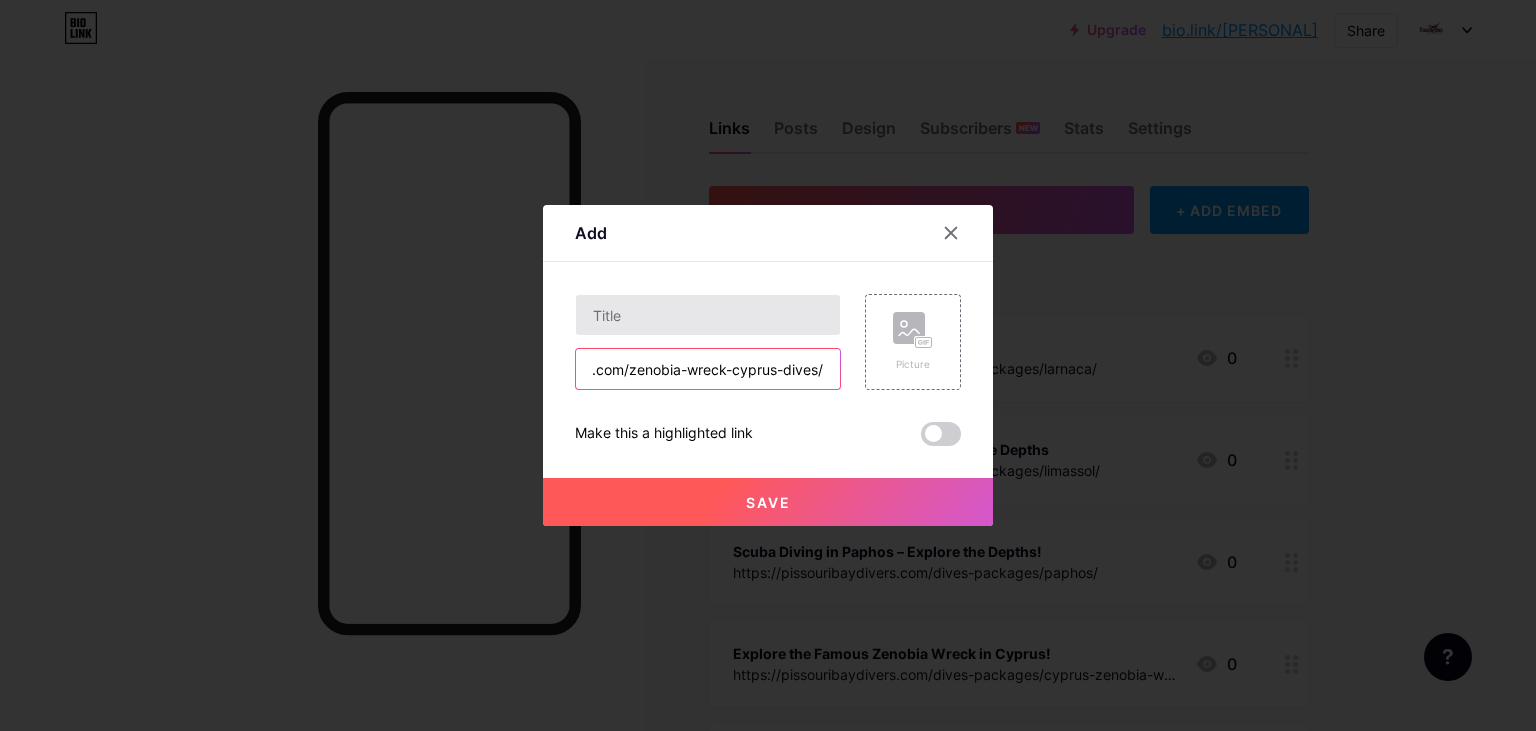 type on "https://pissouribaydivers.com/zenobia-wreck-cyprus-dives/" 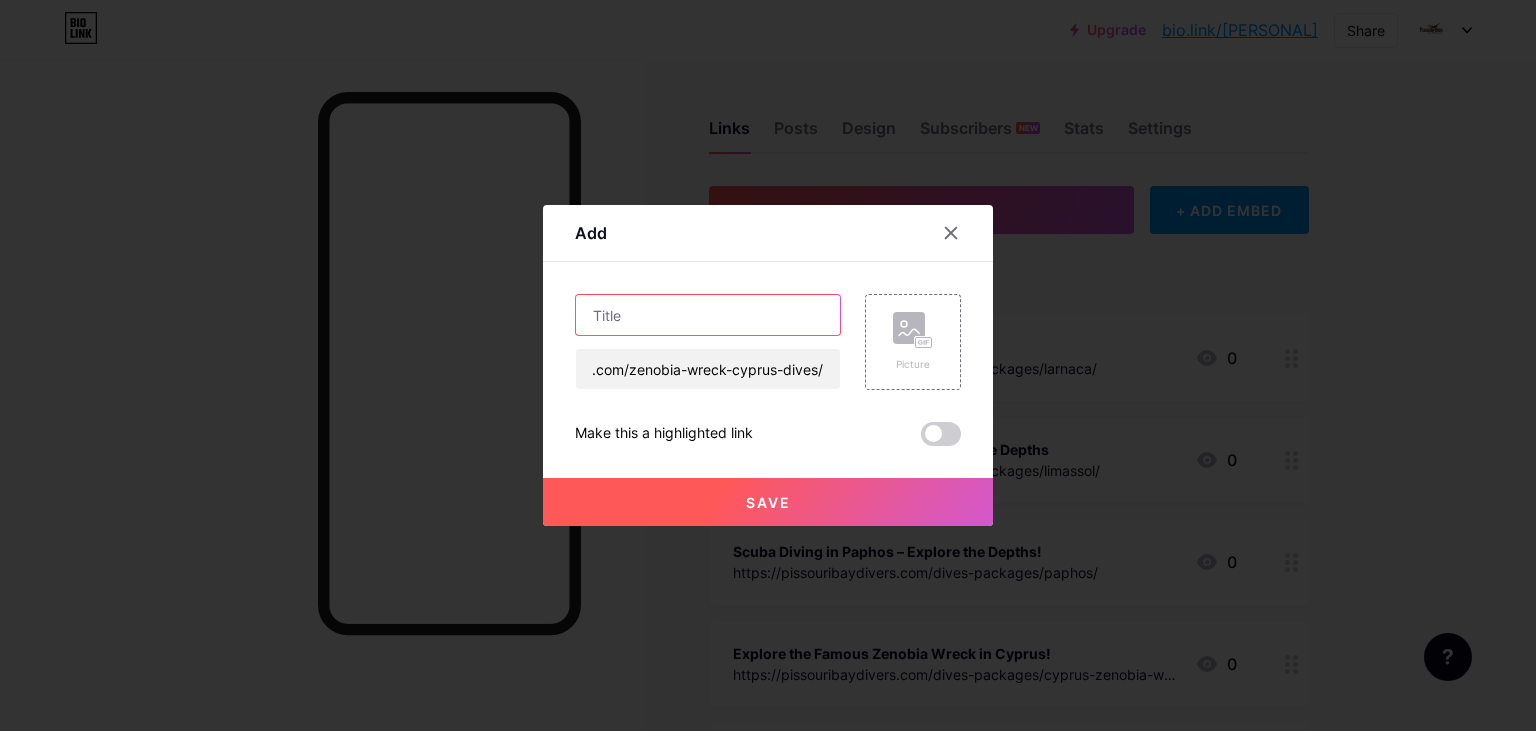 click at bounding box center [708, 315] 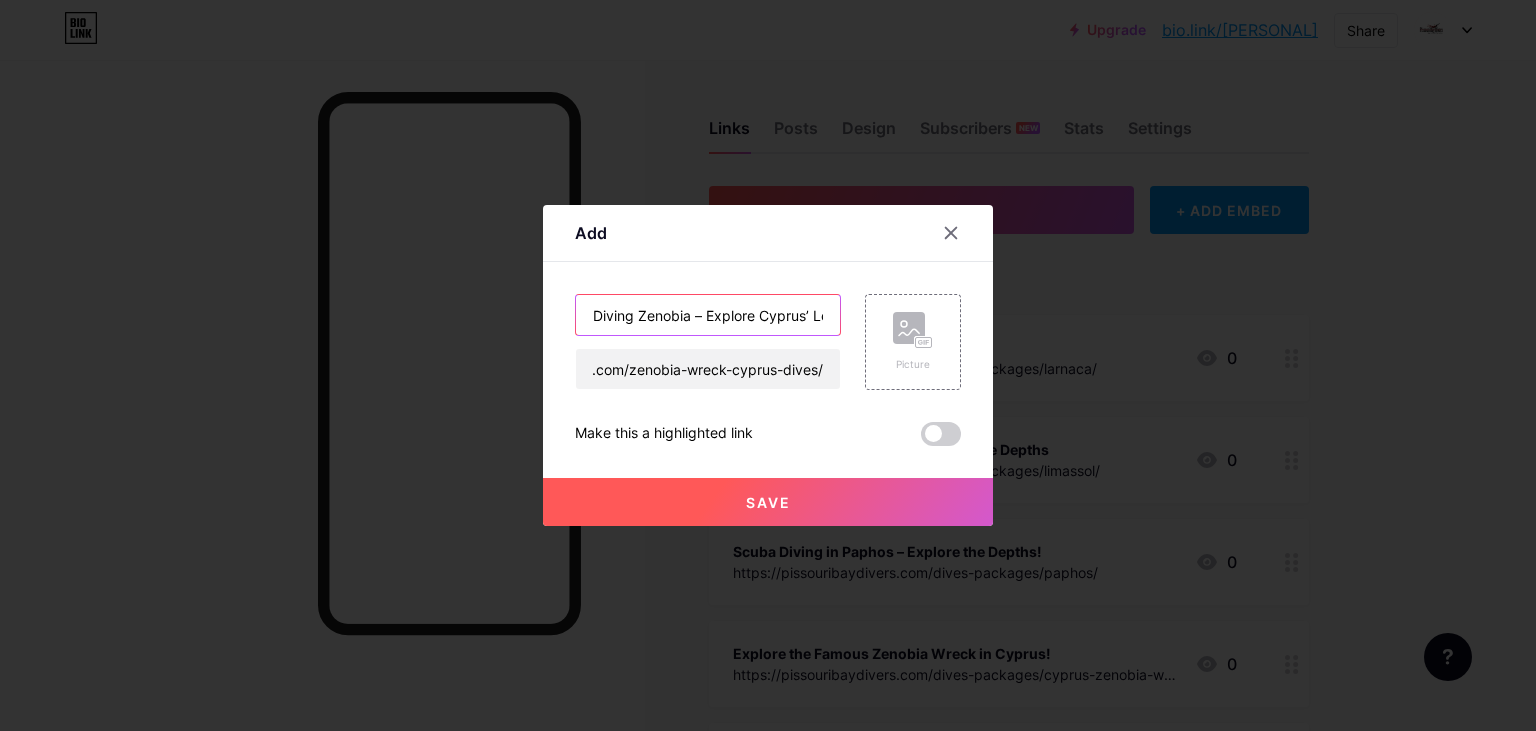 scroll, scrollTop: 0, scrollLeft: 267, axis: horizontal 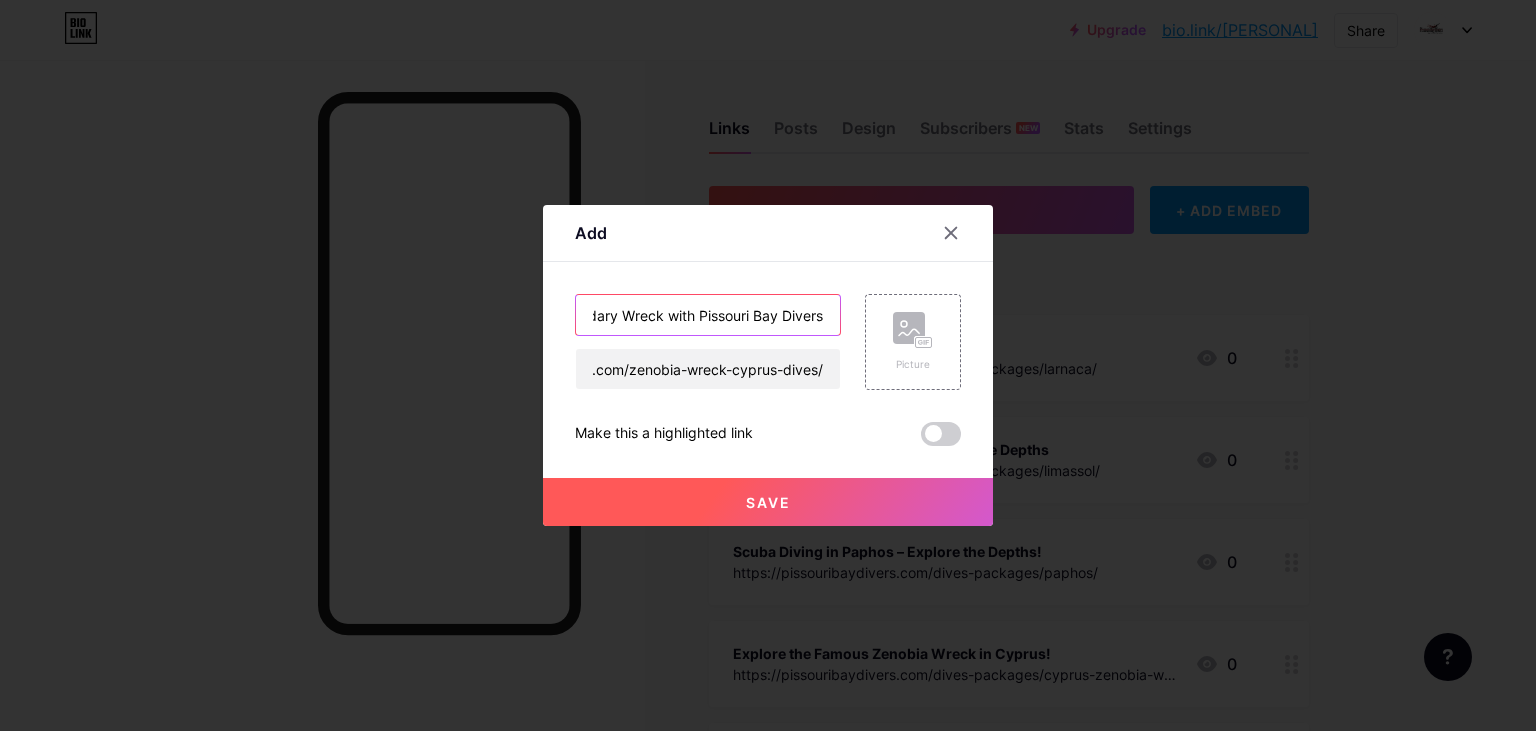 type on "Diving Zenobia – Explore Cyprus’ Legendary Wreck with Pissouri Bay Divers" 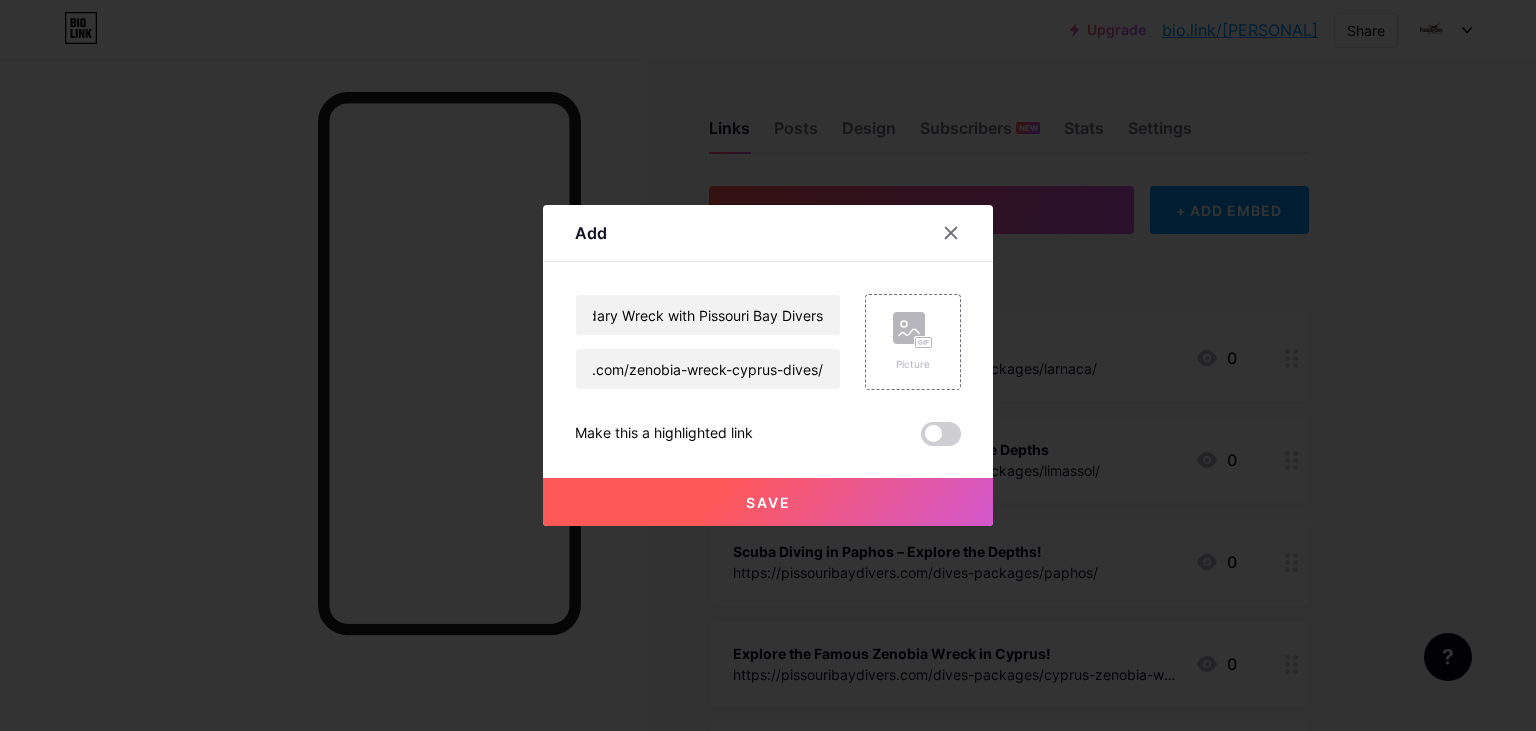 click on "Save" at bounding box center (768, 502) 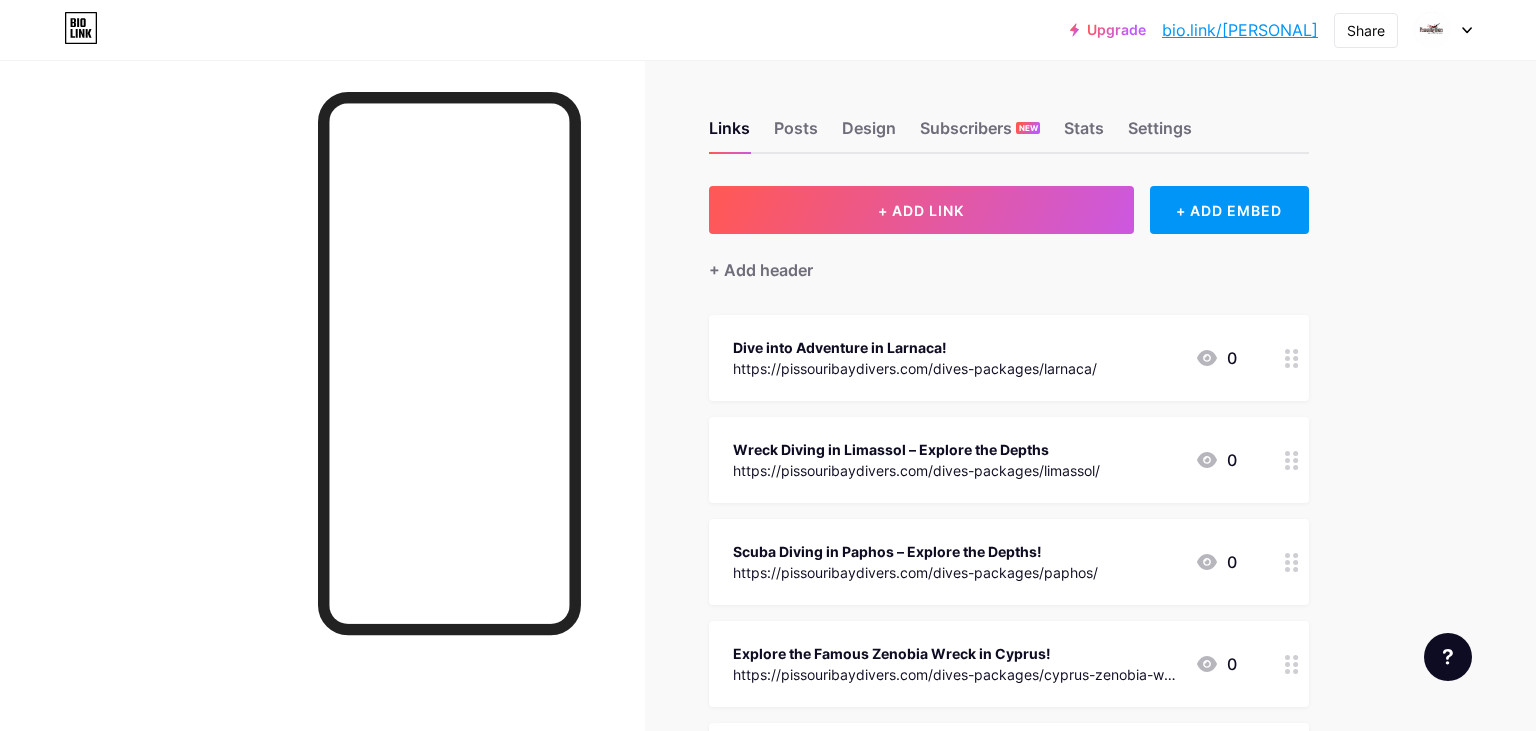 click on "Dive into Adventure in Larnaca!
https://pissouribaydivers.com/dives-packages/larnaca/
0
Wreck Diving in Limassol – Explore the Depths
https://pissouribaydivers.com/dives-packages/limassol/
0
Scuba Diving in Paphos – Explore the Depths!
https://pissouribaydivers.com/dives-packages/paphos/
0
Explore the Famous Zenobia Wreck in Cyprus!
https://pissouribaydivers.com/dives-packages/cyprus-zenobia-wreck/
0
Dive into Art at MUSAN – The Underwater Sculpture Museum!" at bounding box center [696, 1899] 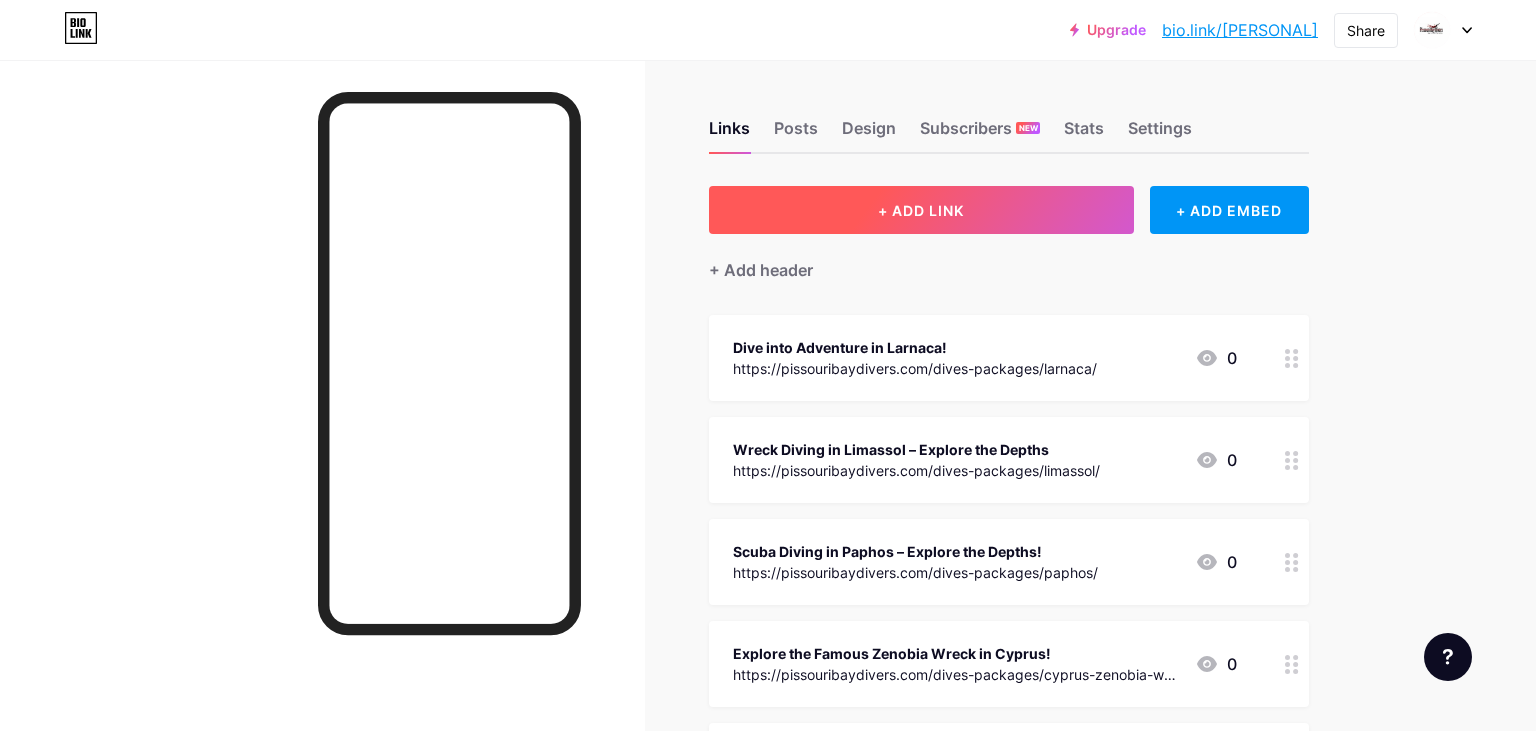 click on "+ ADD LINK" at bounding box center (921, 210) 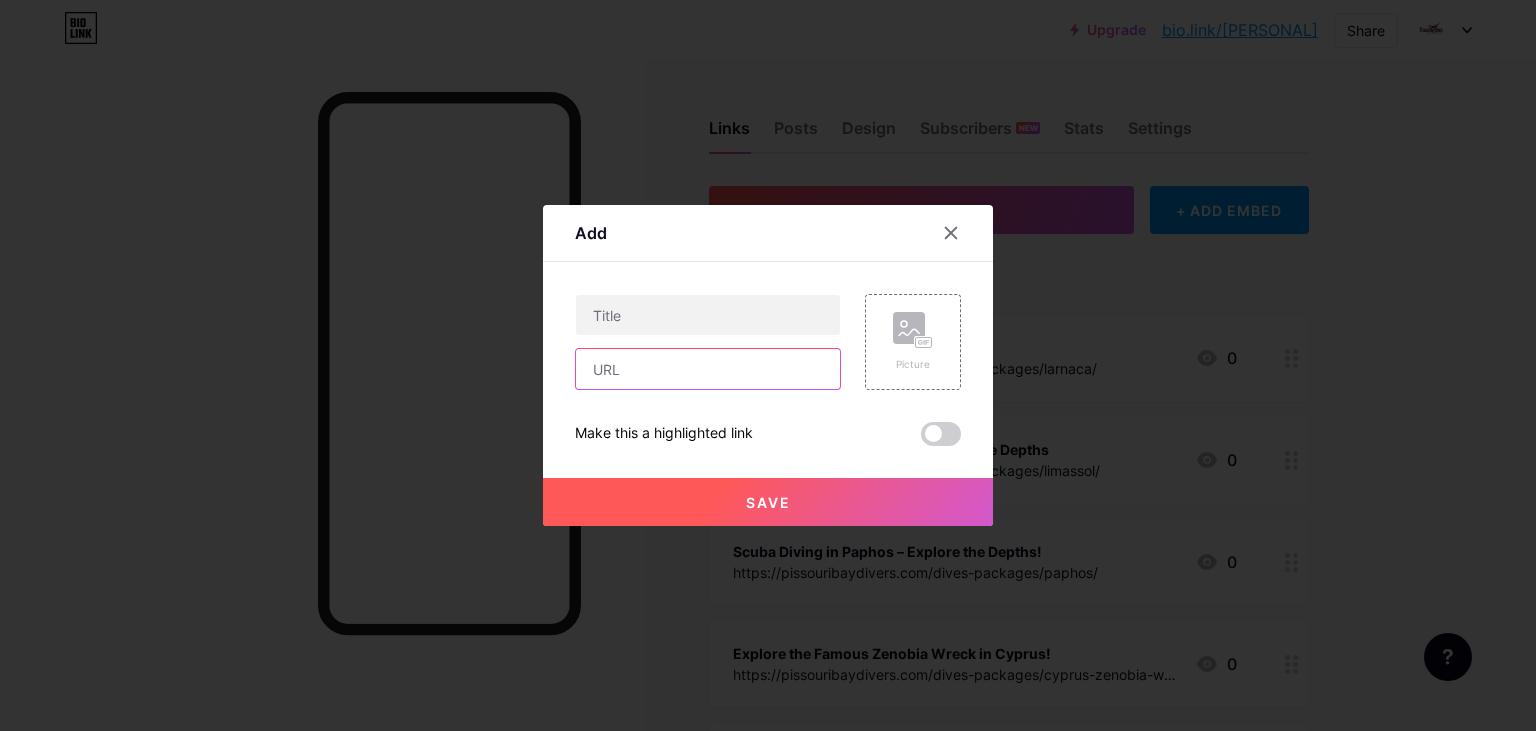 paste on "https://pissouribaydivers.com/dives-packages/cyprus-zenobia-wreck/" 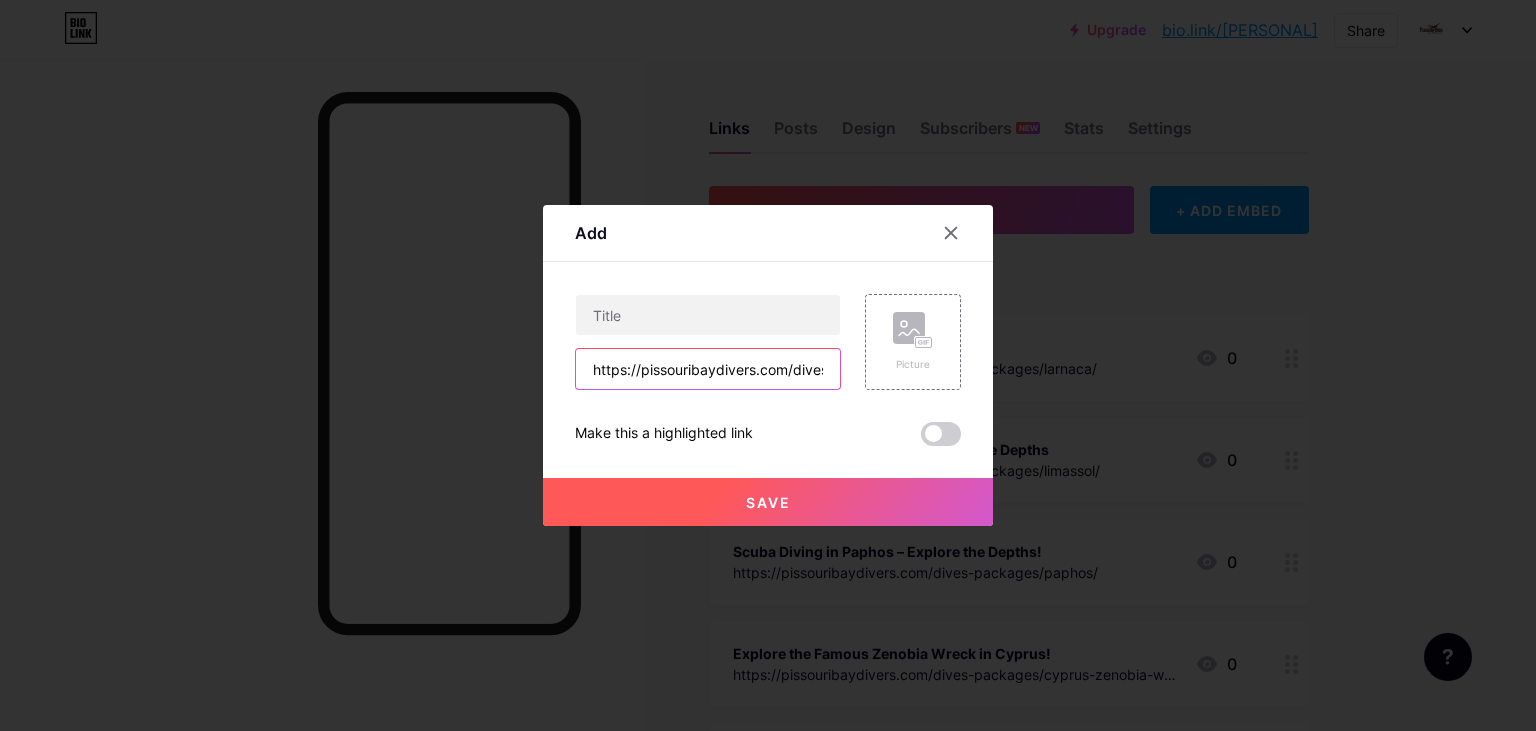scroll, scrollTop: 0, scrollLeft: 235, axis: horizontal 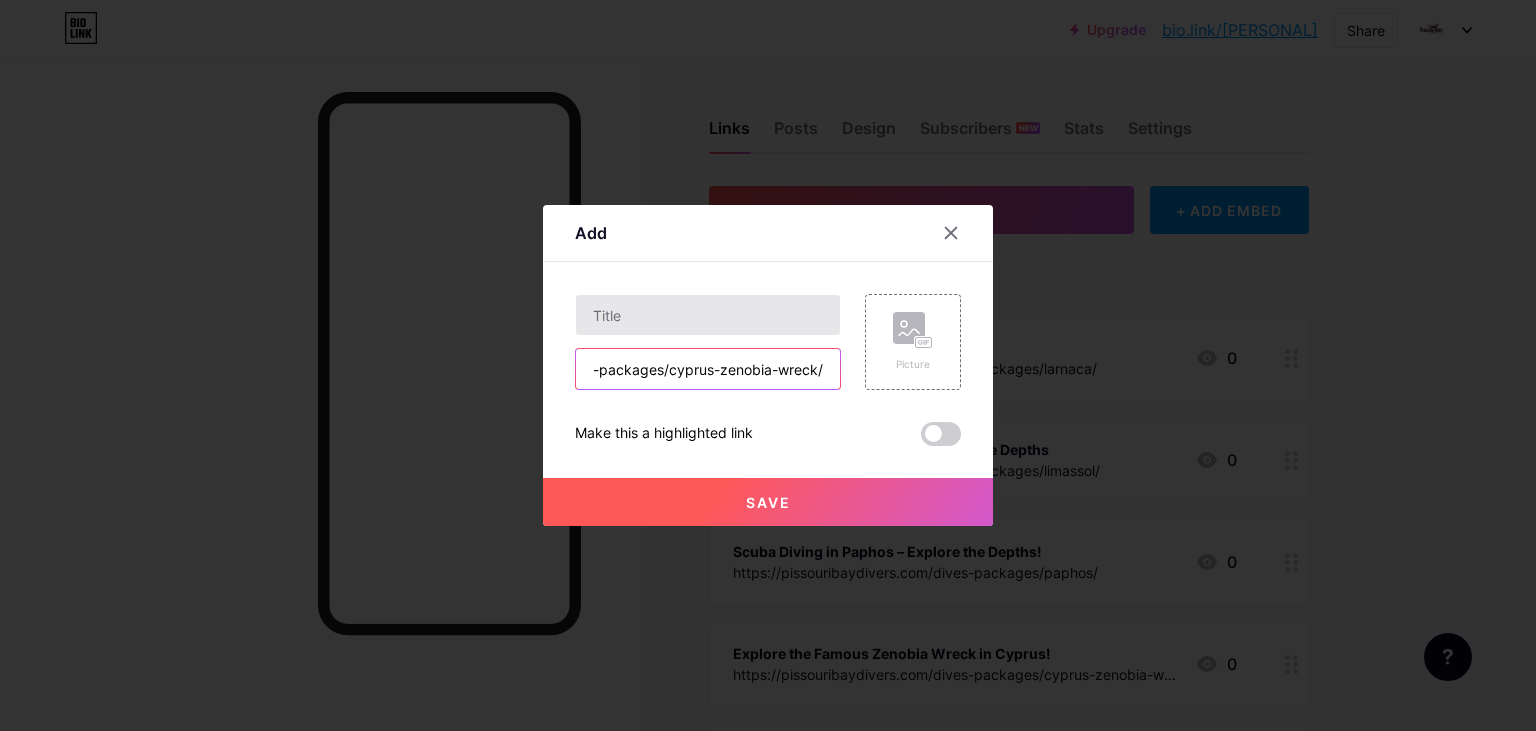 type on "https://pissouribaydivers.com/dives-packages/cyprus-zenobia-wreck/" 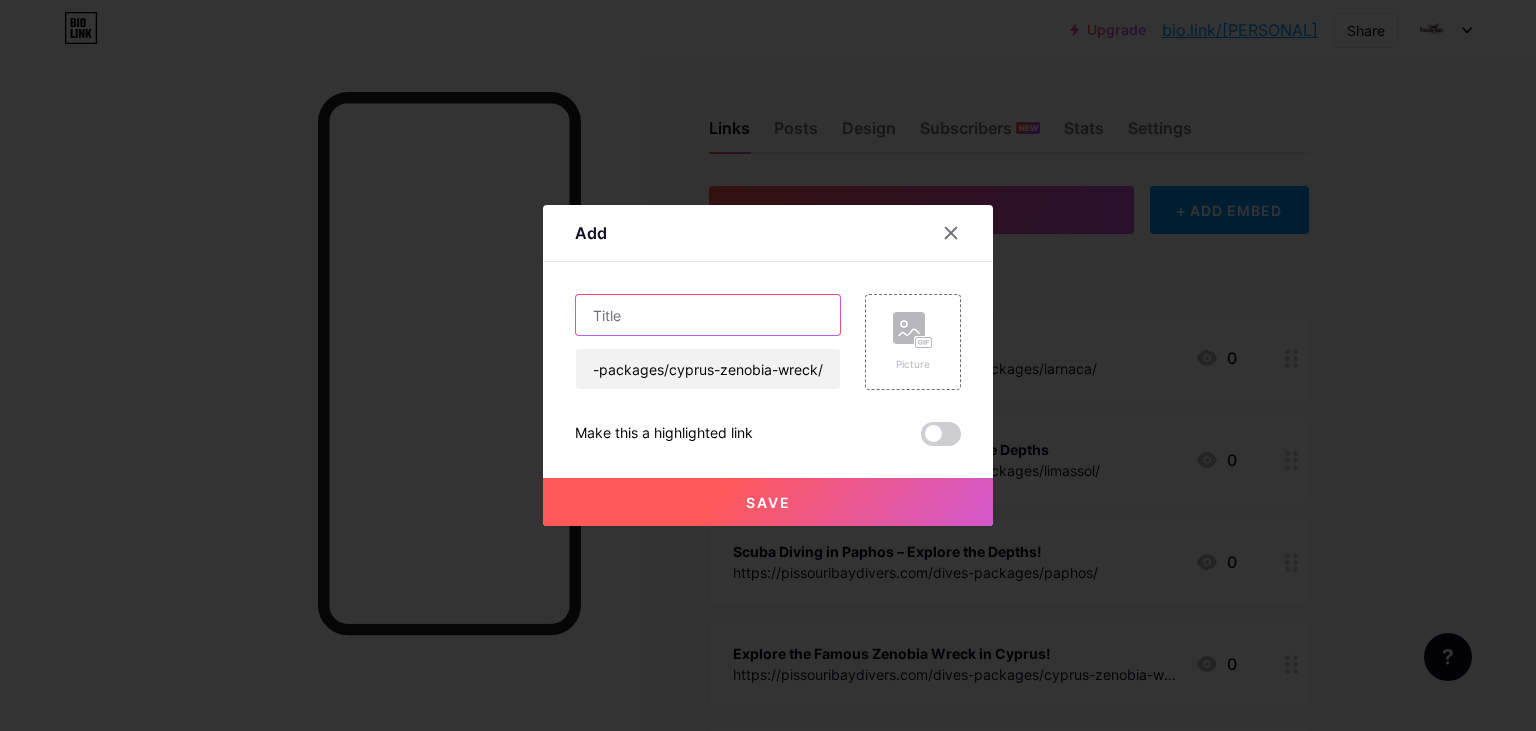 drag, startPoint x: 690, startPoint y: 331, endPoint x: 766, endPoint y: 430, distance: 124.80785 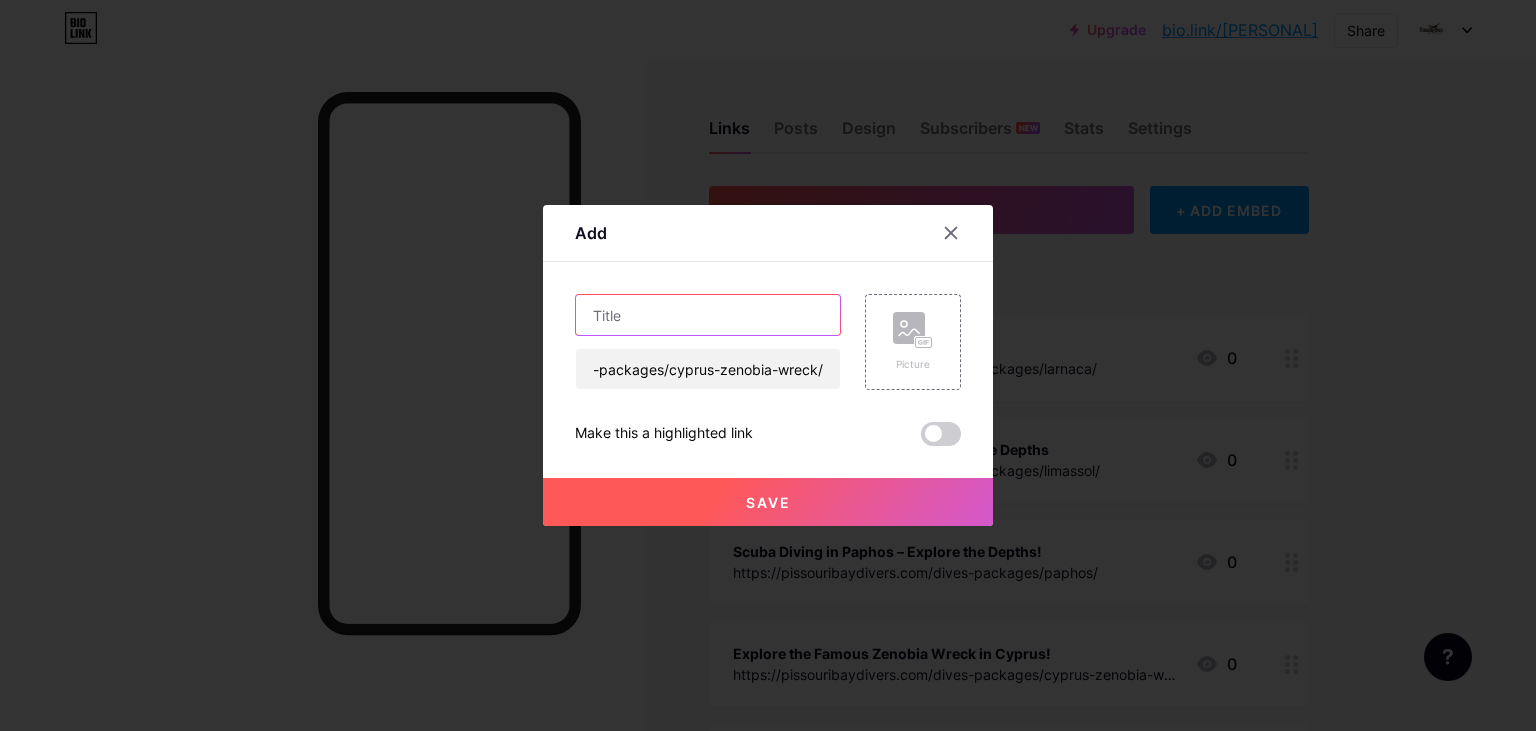 paste on "Zenobia Diving in Cyprus – Dive the Iconic Wreck with Pissouri Bay Divers" 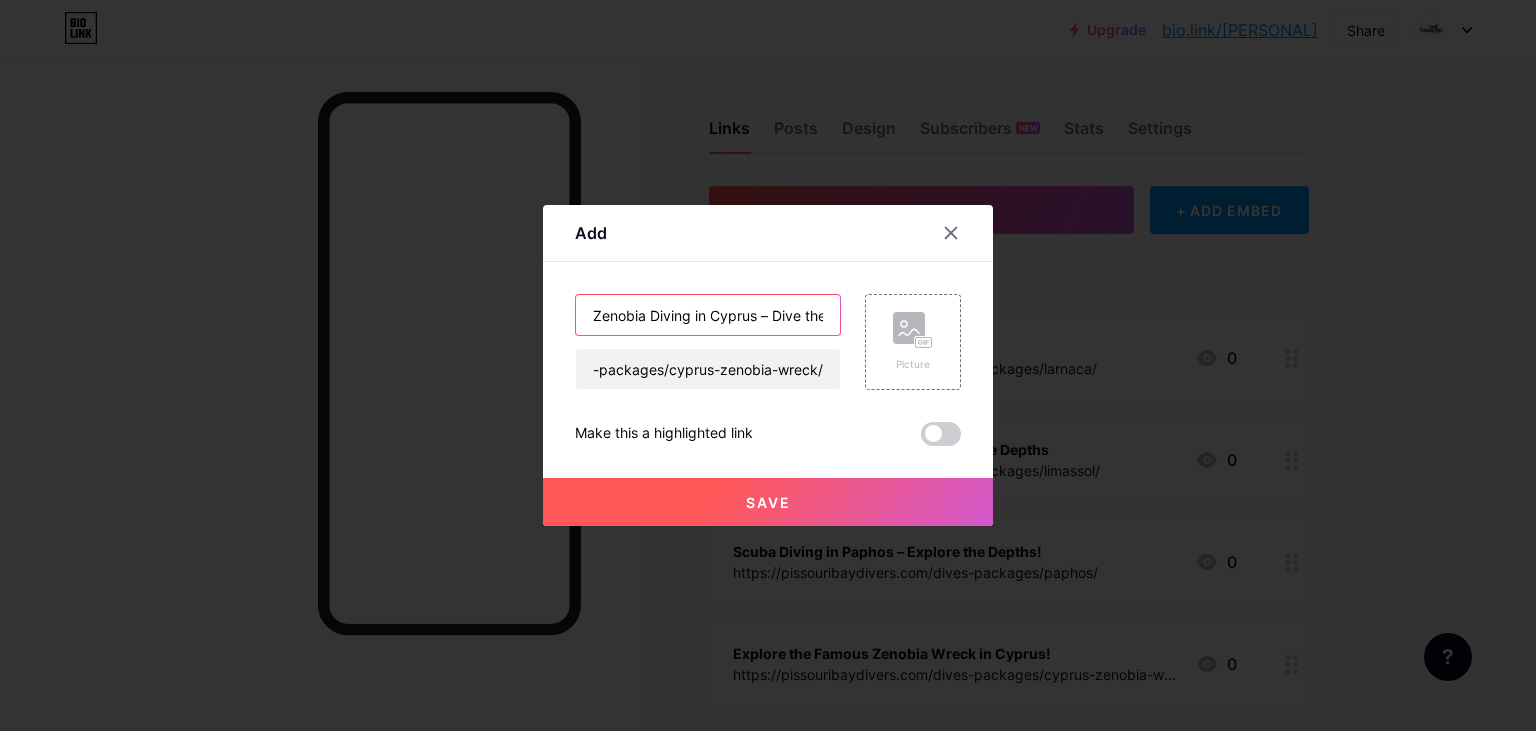 scroll, scrollTop: 0, scrollLeft: 254, axis: horizontal 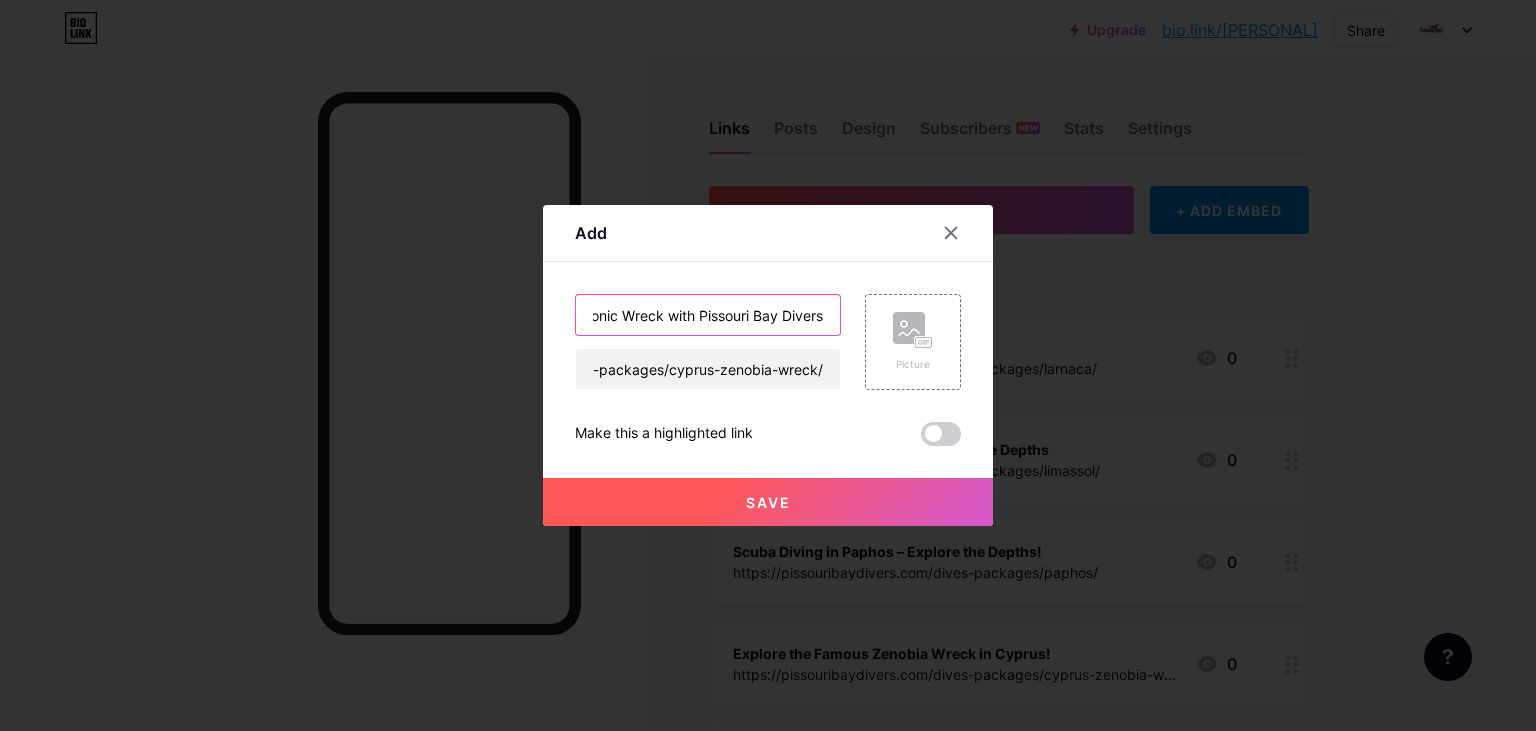 type on "Zenobia Diving in Cyprus – Dive the Iconic Wreck with Pissouri Bay Divers" 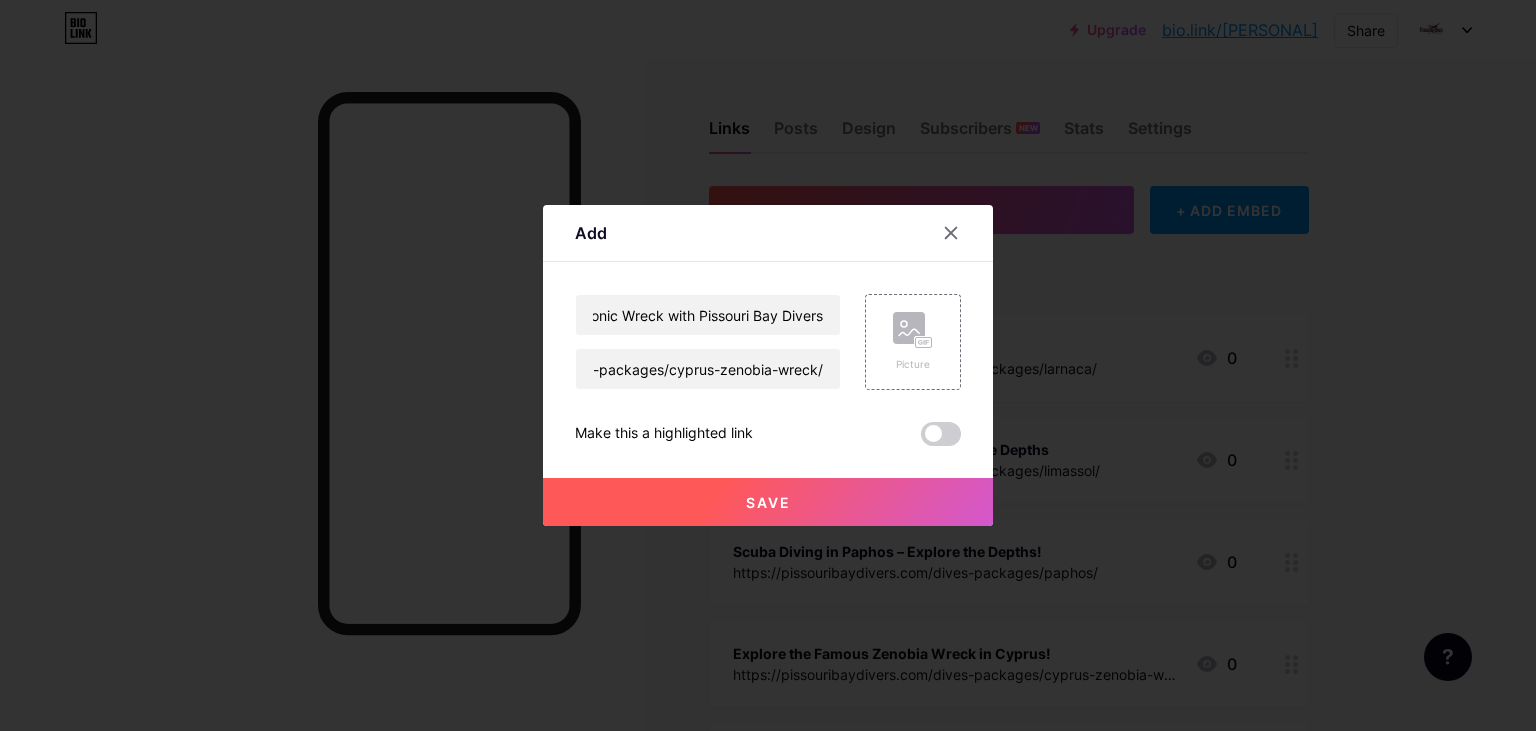 click on "Save" at bounding box center (768, 502) 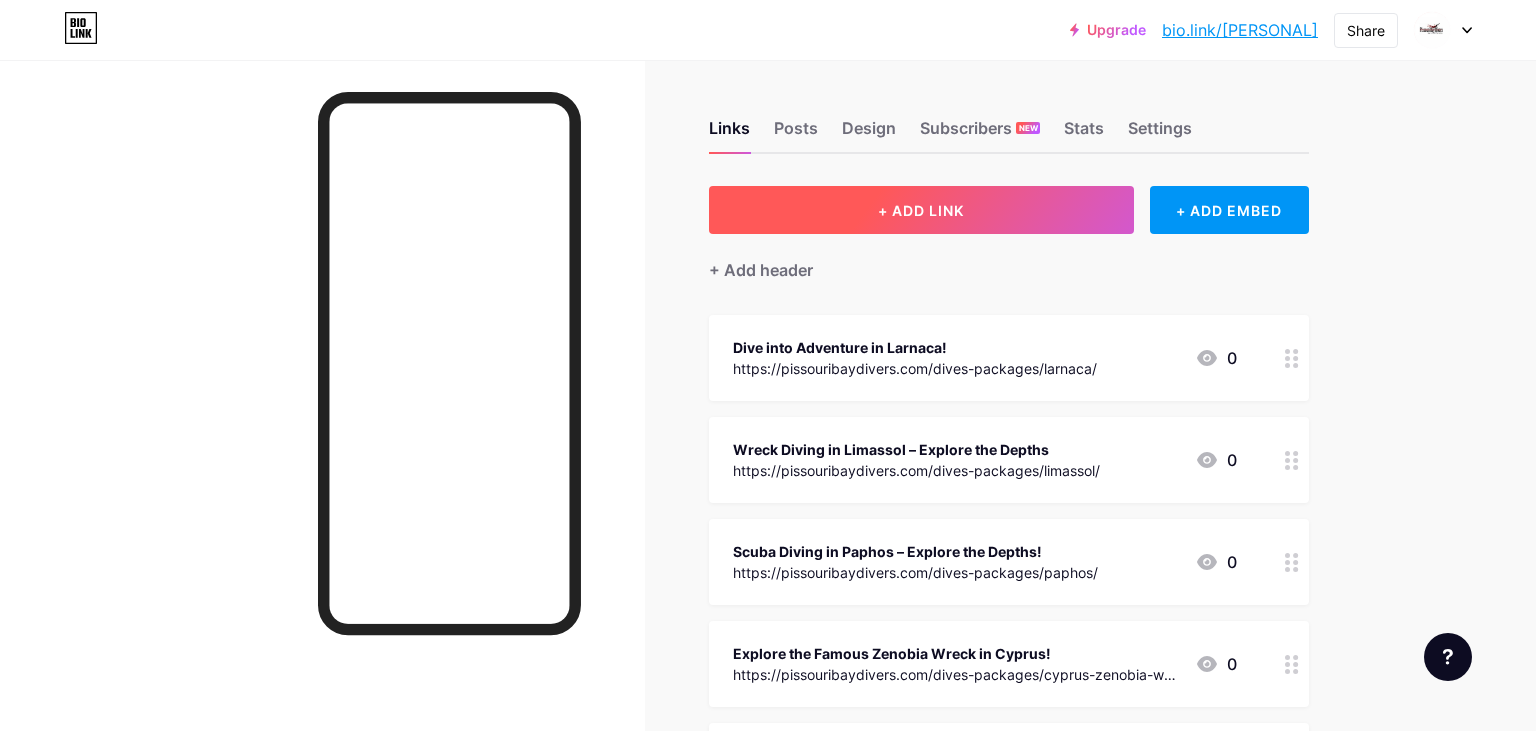 click on "+ ADD LINK" at bounding box center [921, 210] 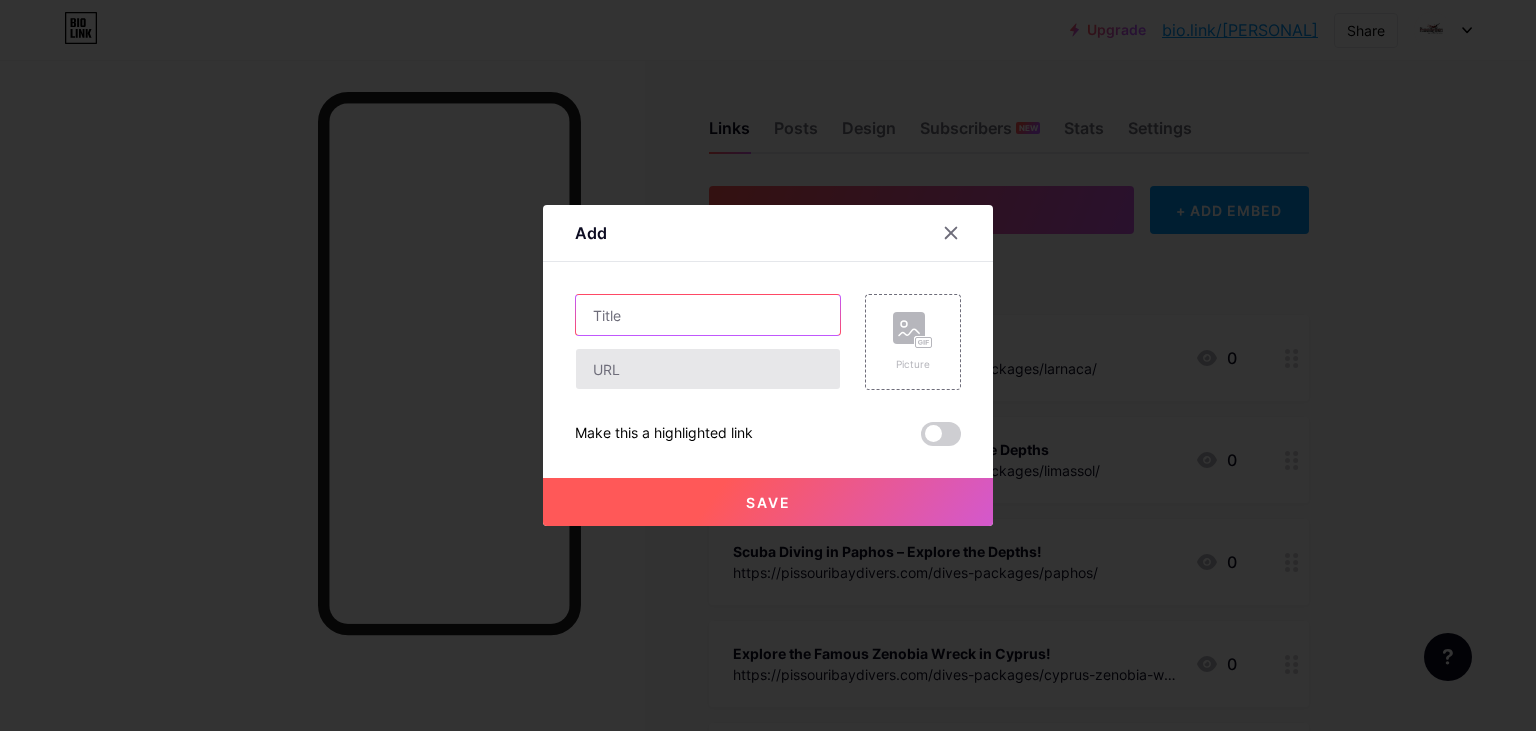 paste on "https://pissouribaydivers.com/paphos-shore-dives/" 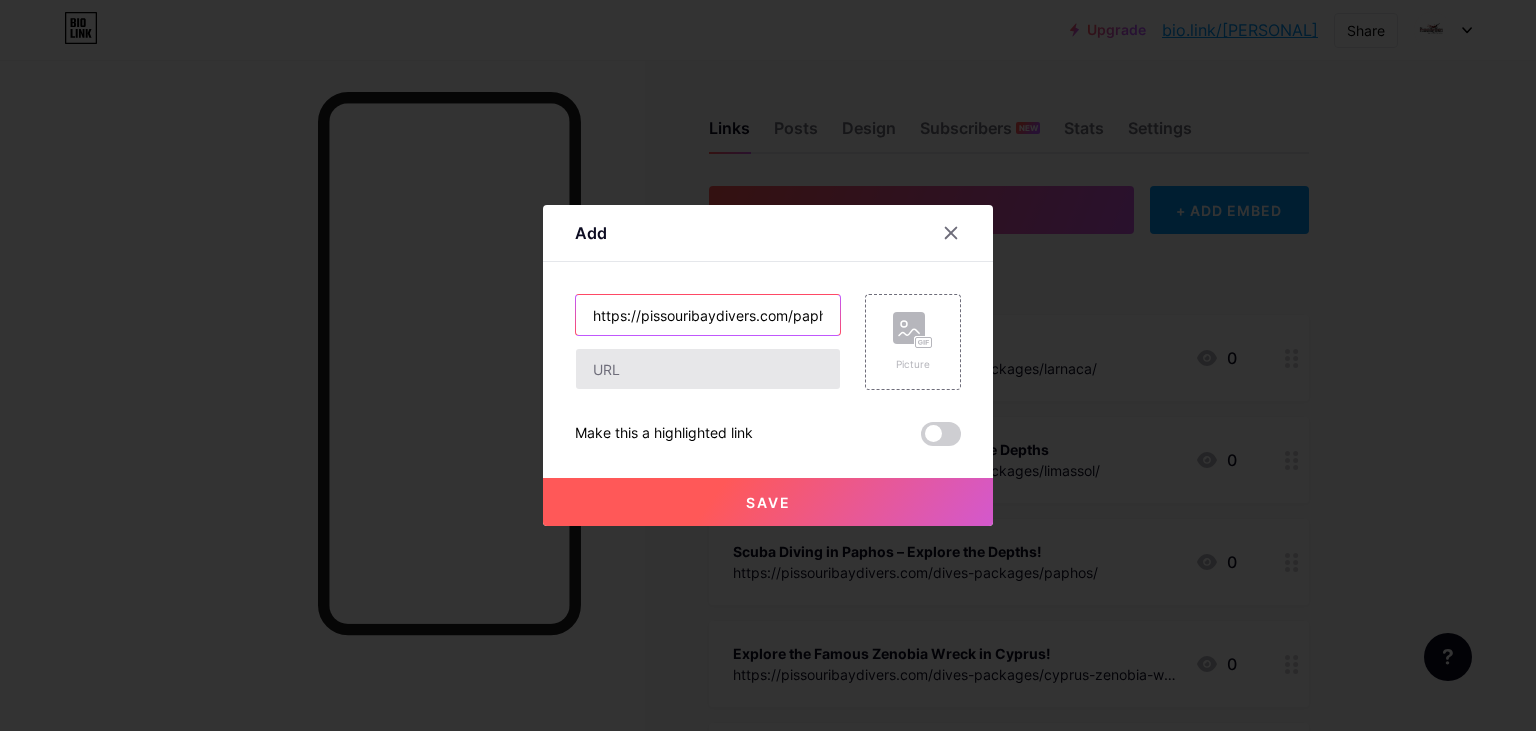 scroll, scrollTop: 0, scrollLeft: 108, axis: horizontal 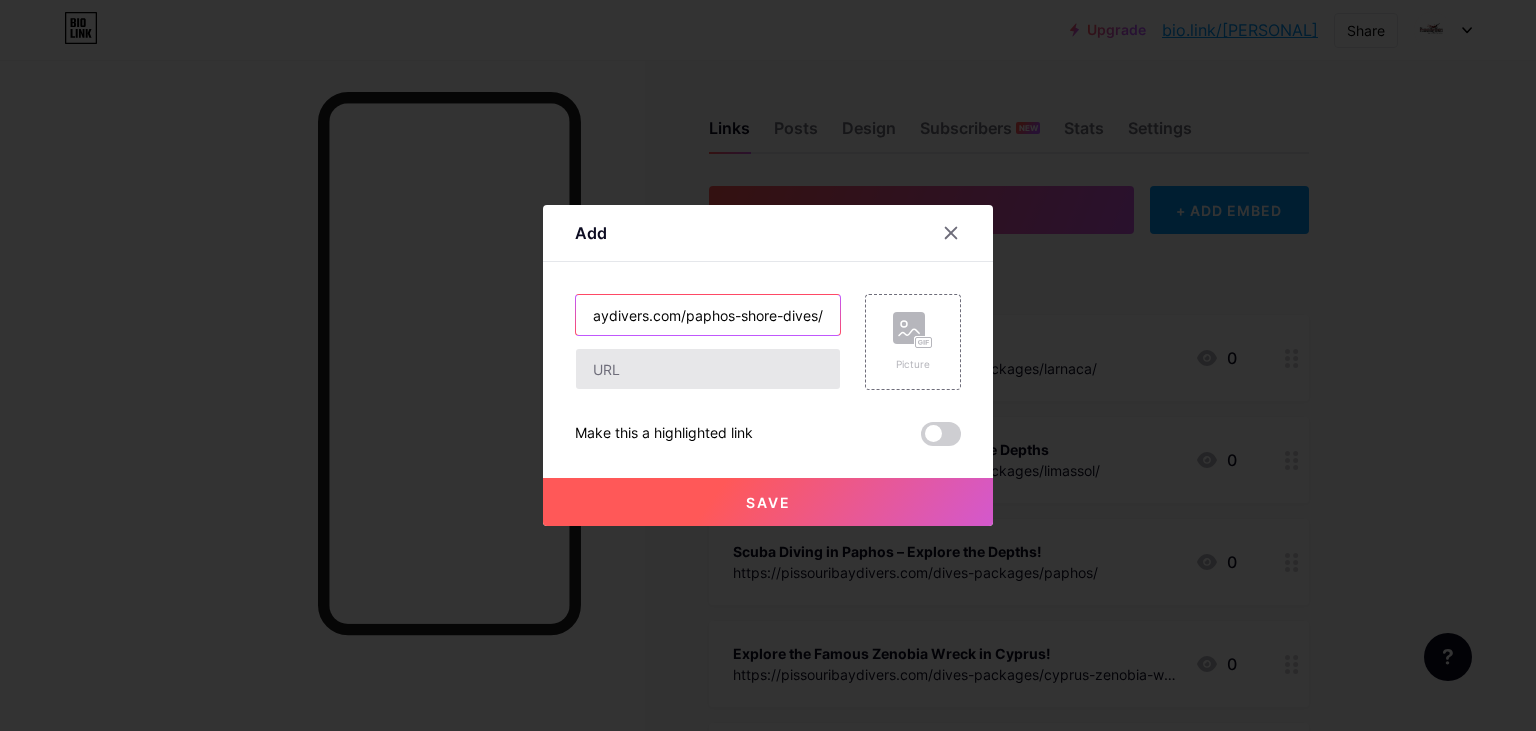 type on "https://pissouribaydivers.com/paphos-shore-dives/" 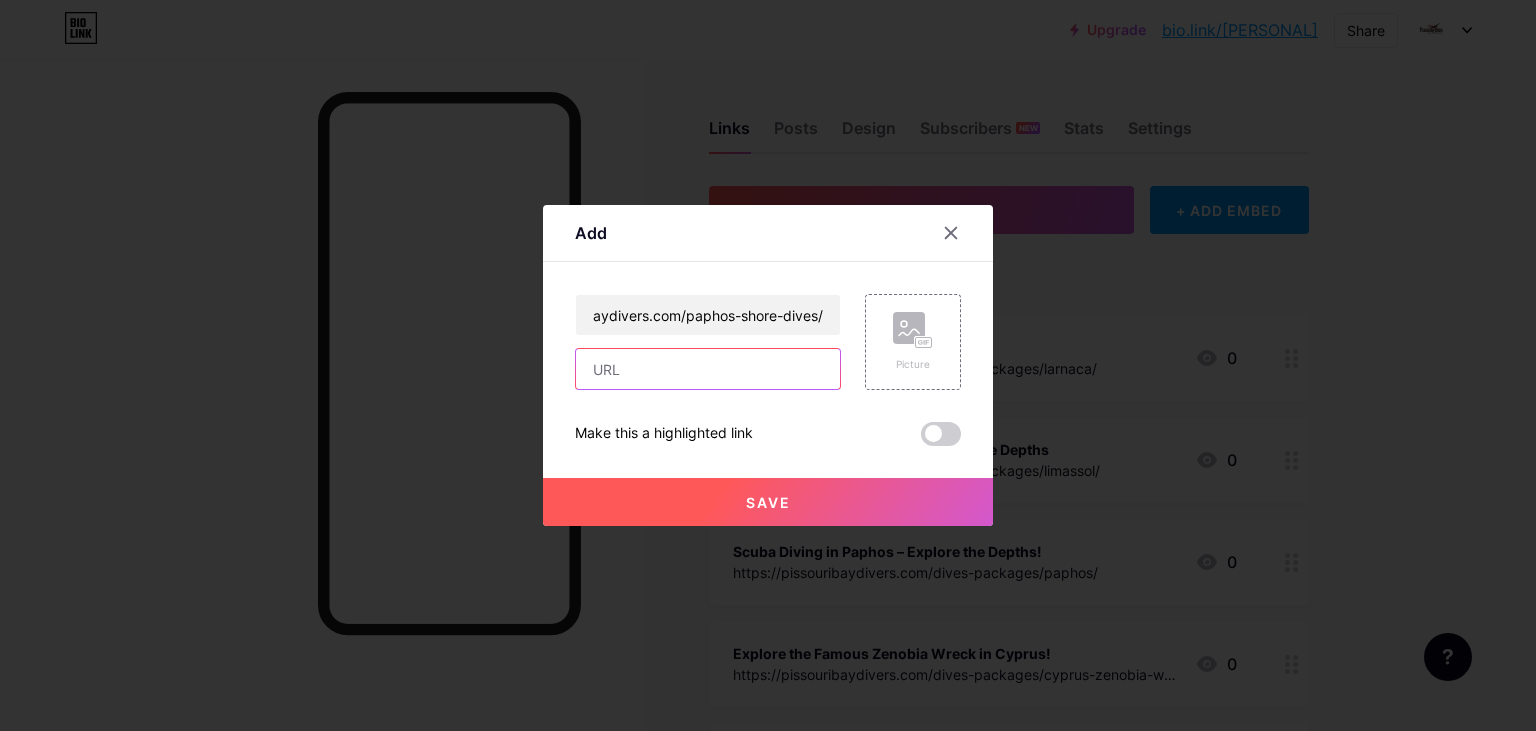 click at bounding box center [708, 369] 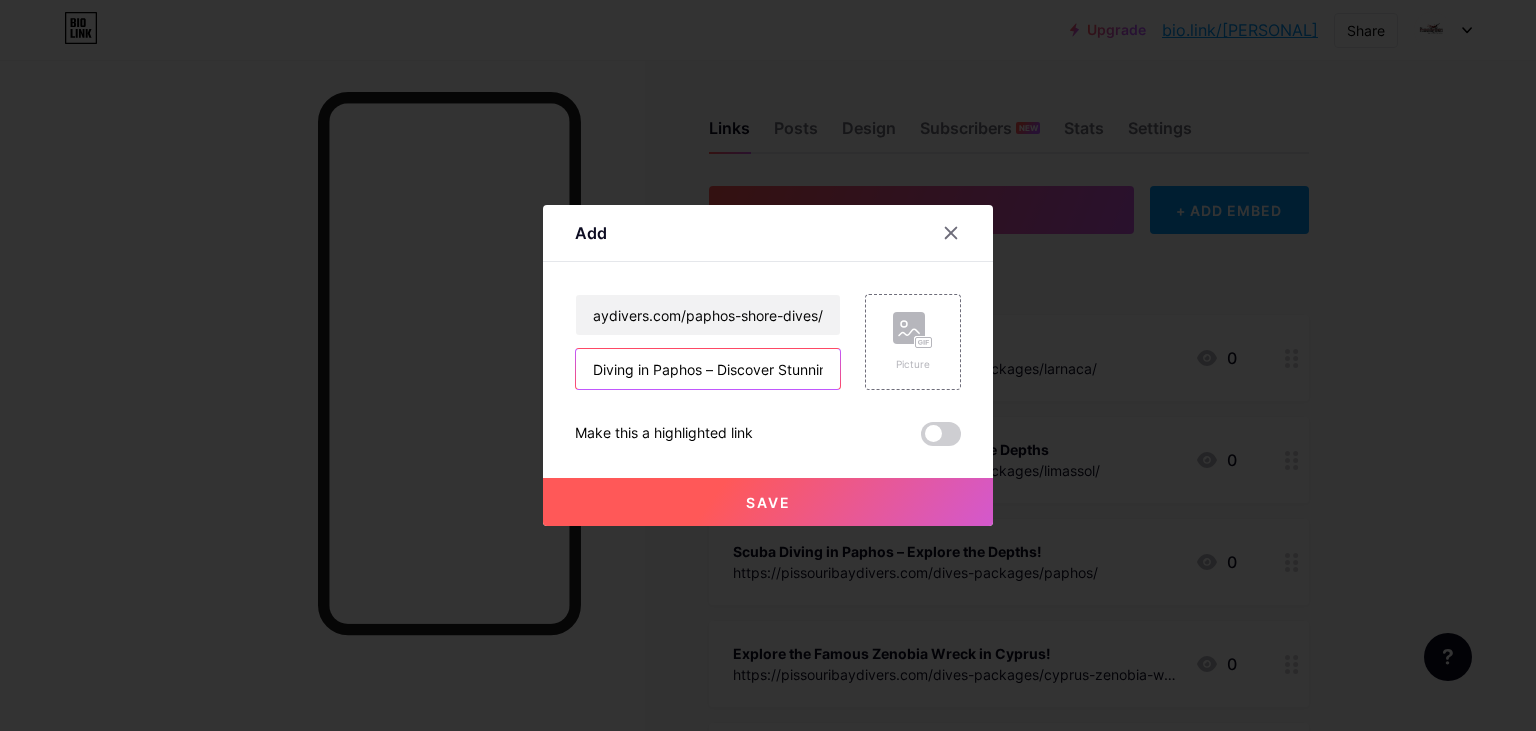 scroll, scrollTop: 0, scrollLeft: 259, axis: horizontal 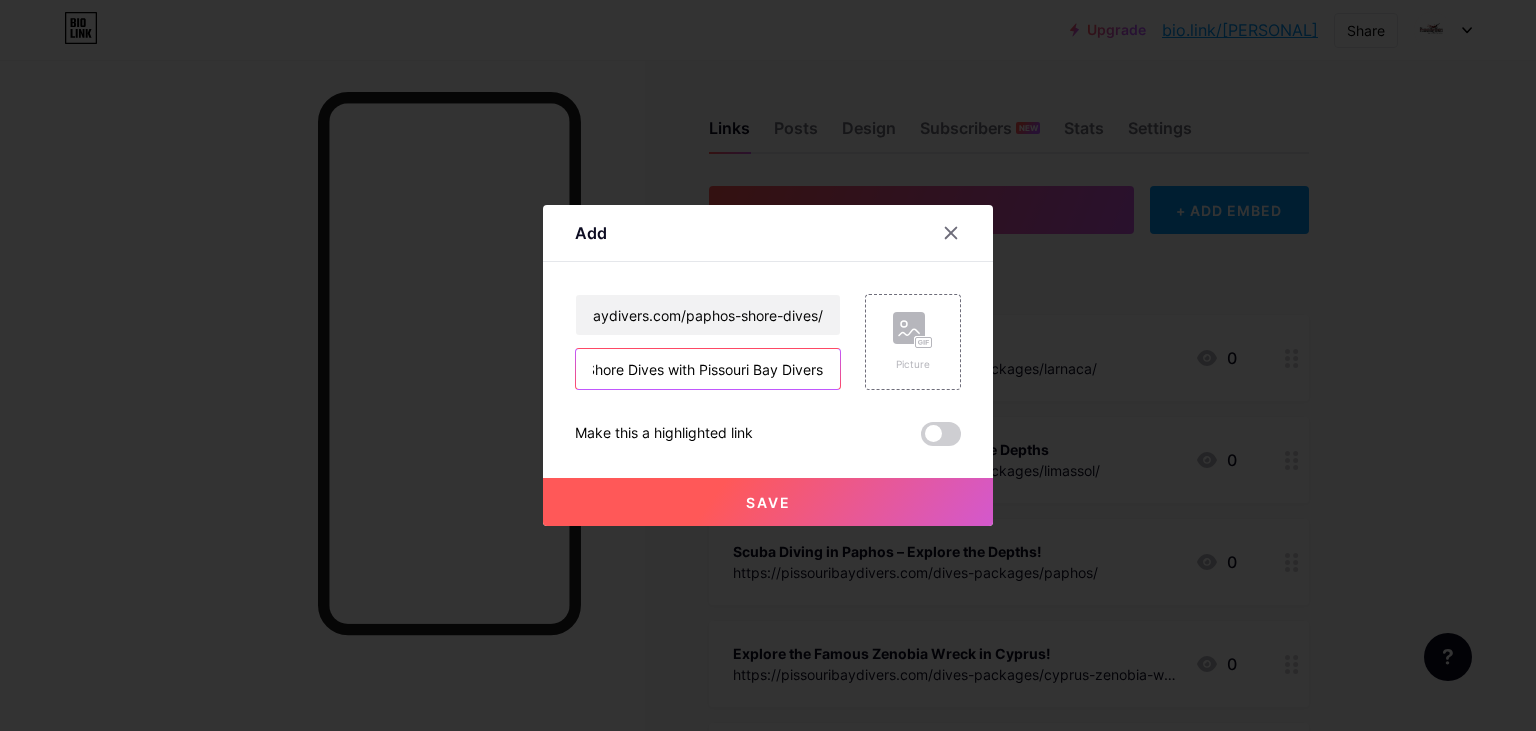 type on "Diving in Paphos – Discover Stunning Shore Dives with Pissouri Bay Divers" 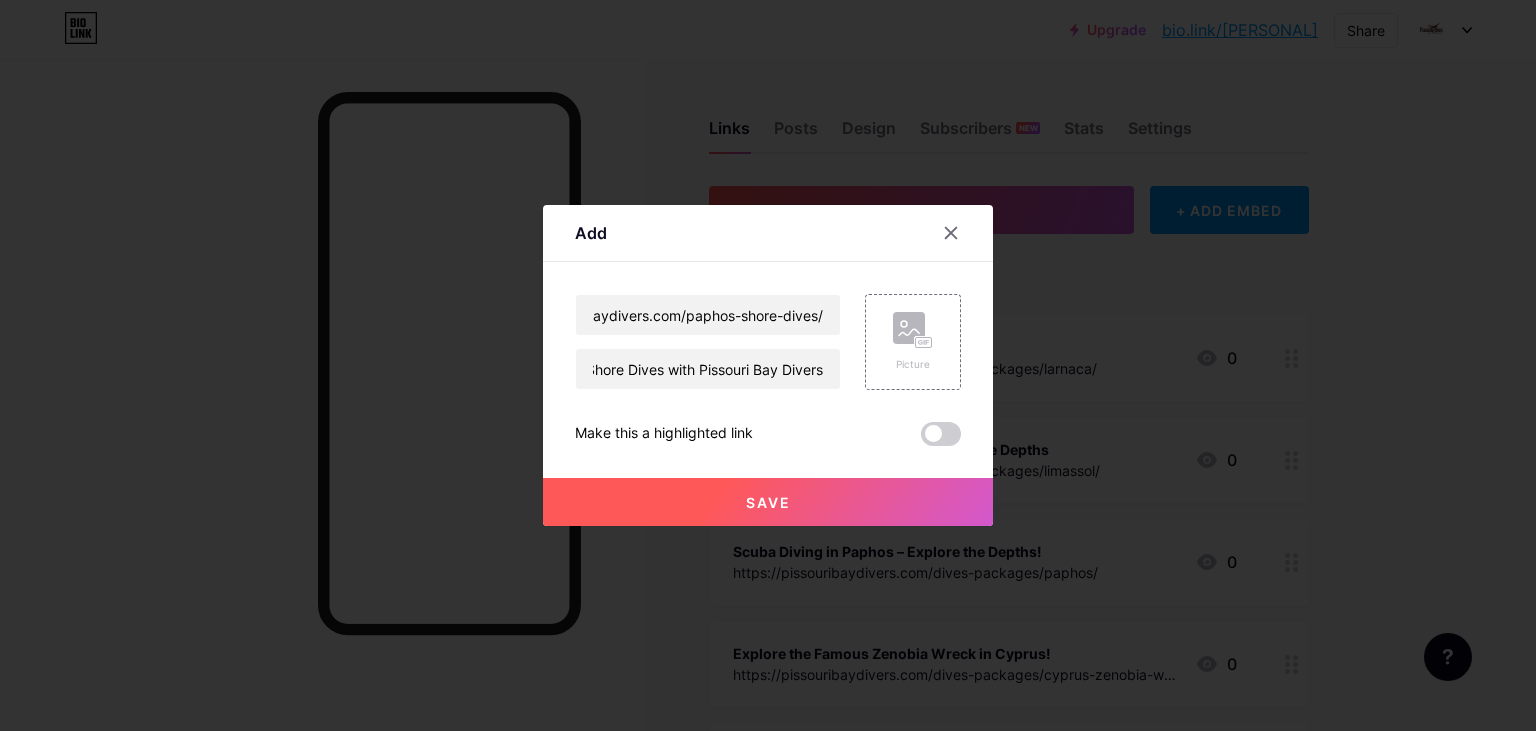click on "Save" at bounding box center [768, 502] 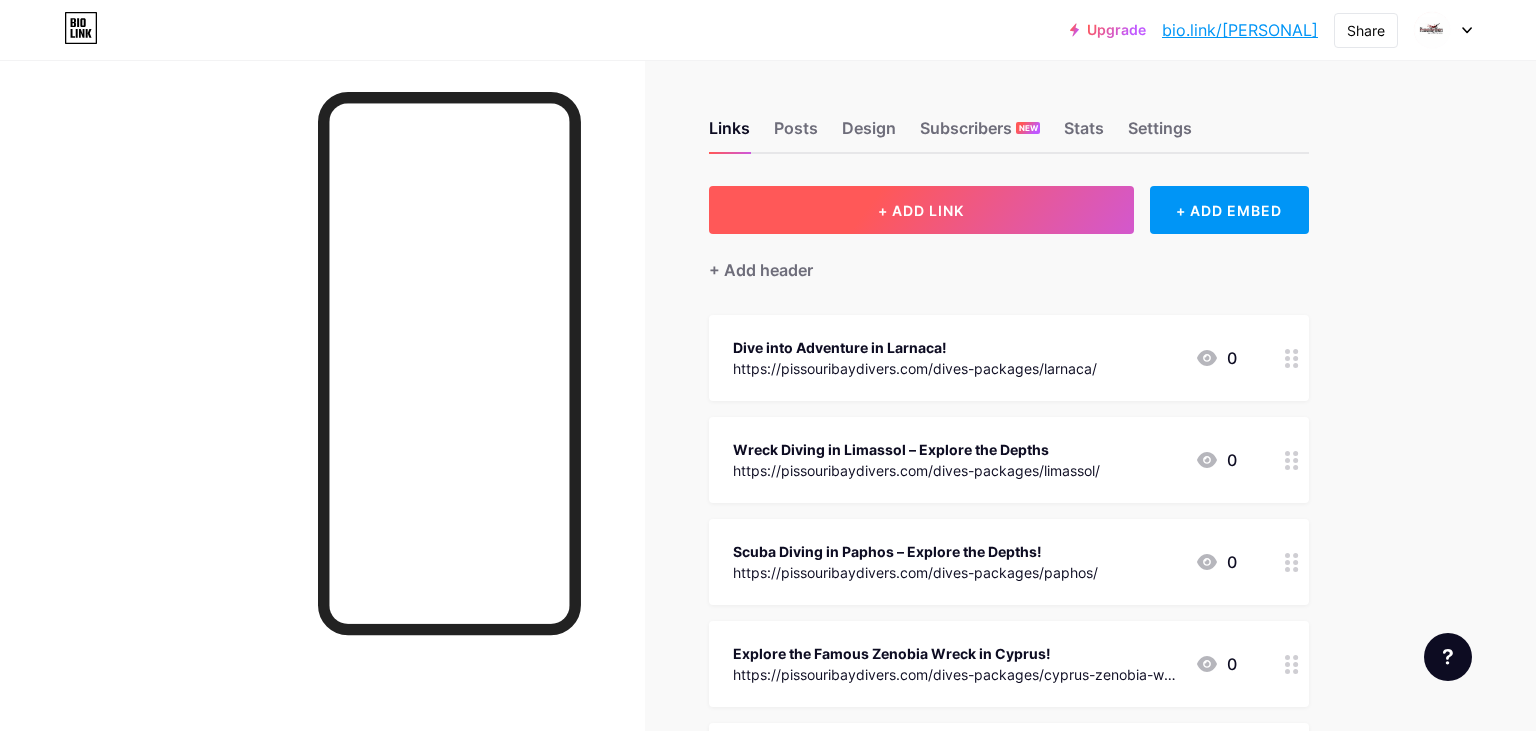 click on "+ ADD LINK" at bounding box center [921, 210] 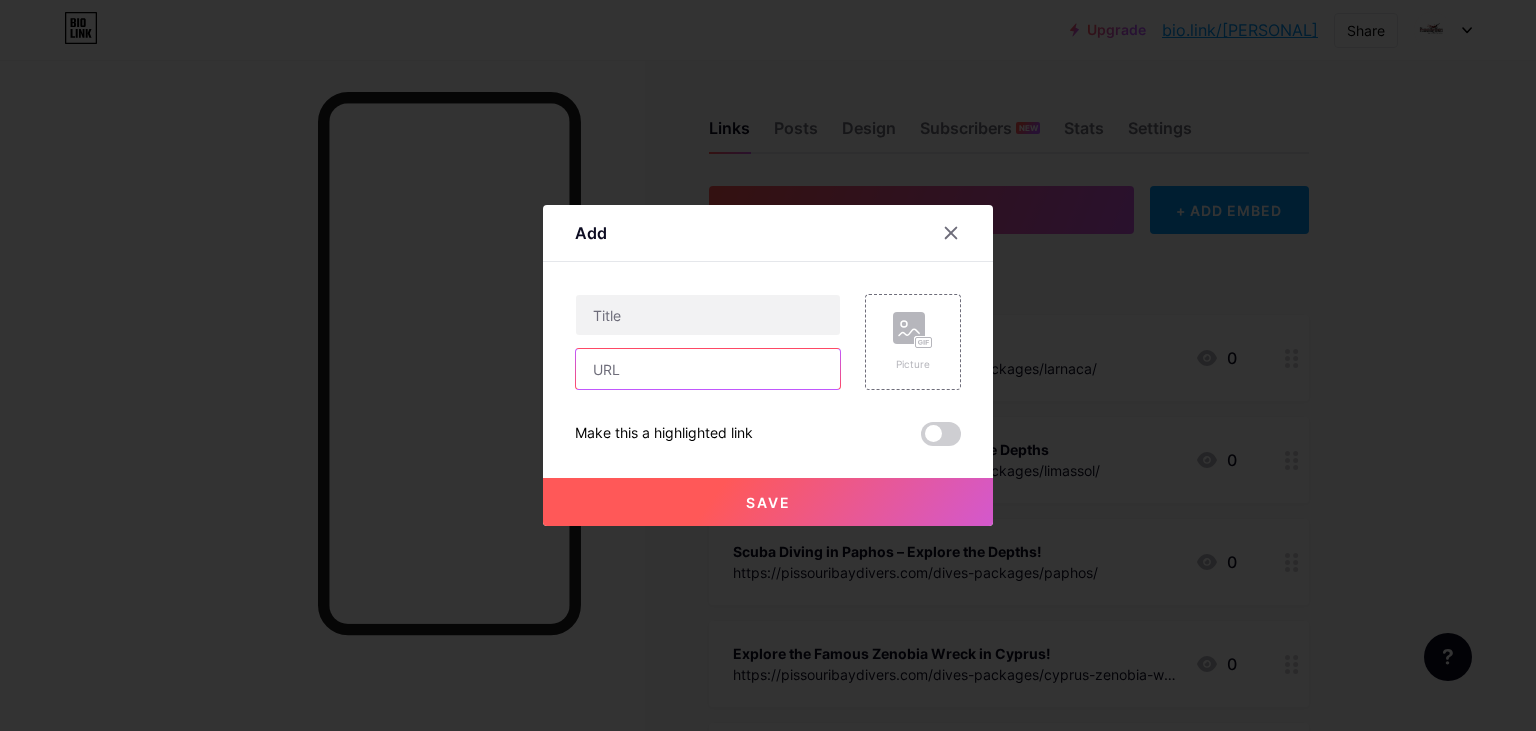 paste on "https://pissouribaydivers.com/larnaca-ms-zenobia-and-elpida-wrecks-dives/" 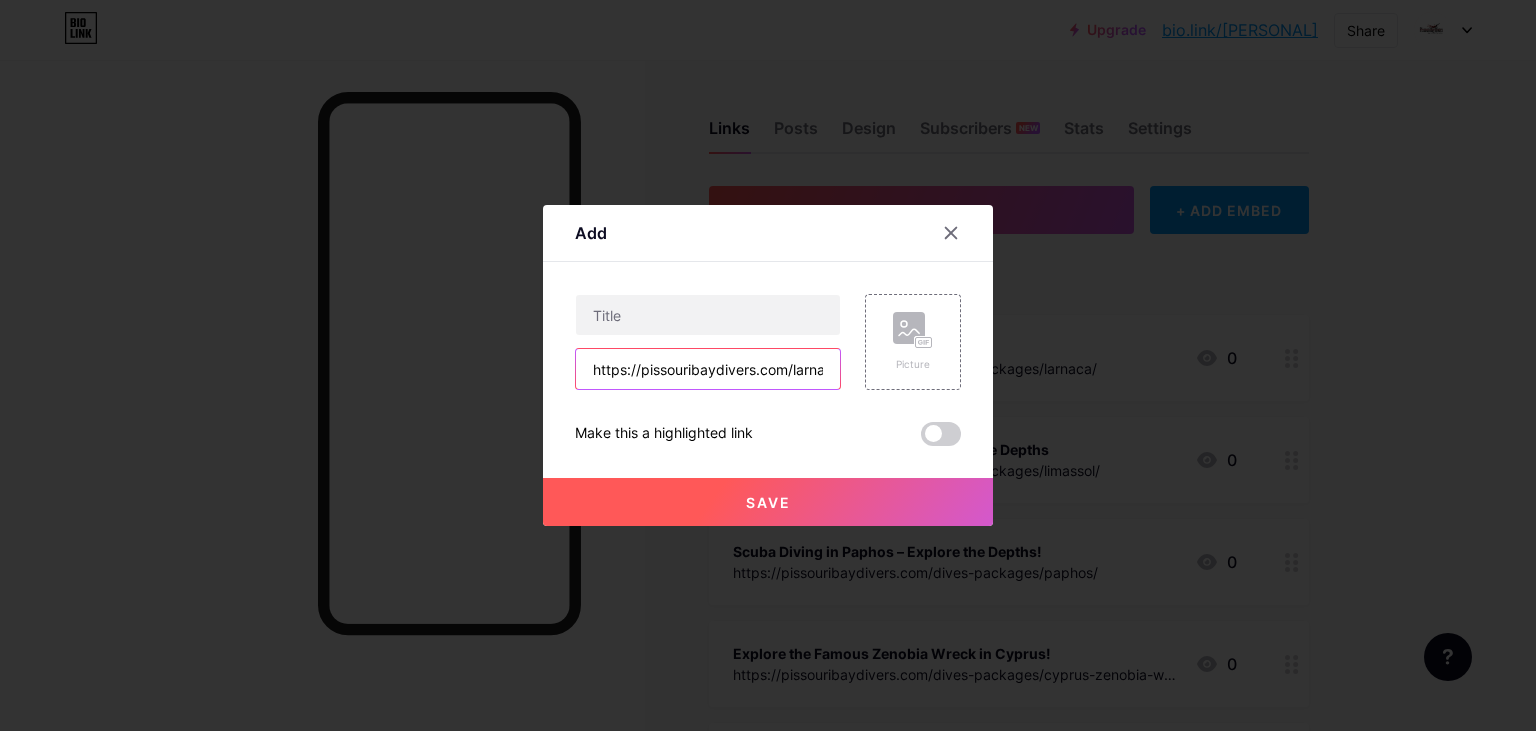 scroll, scrollTop: 0, scrollLeft: 280, axis: horizontal 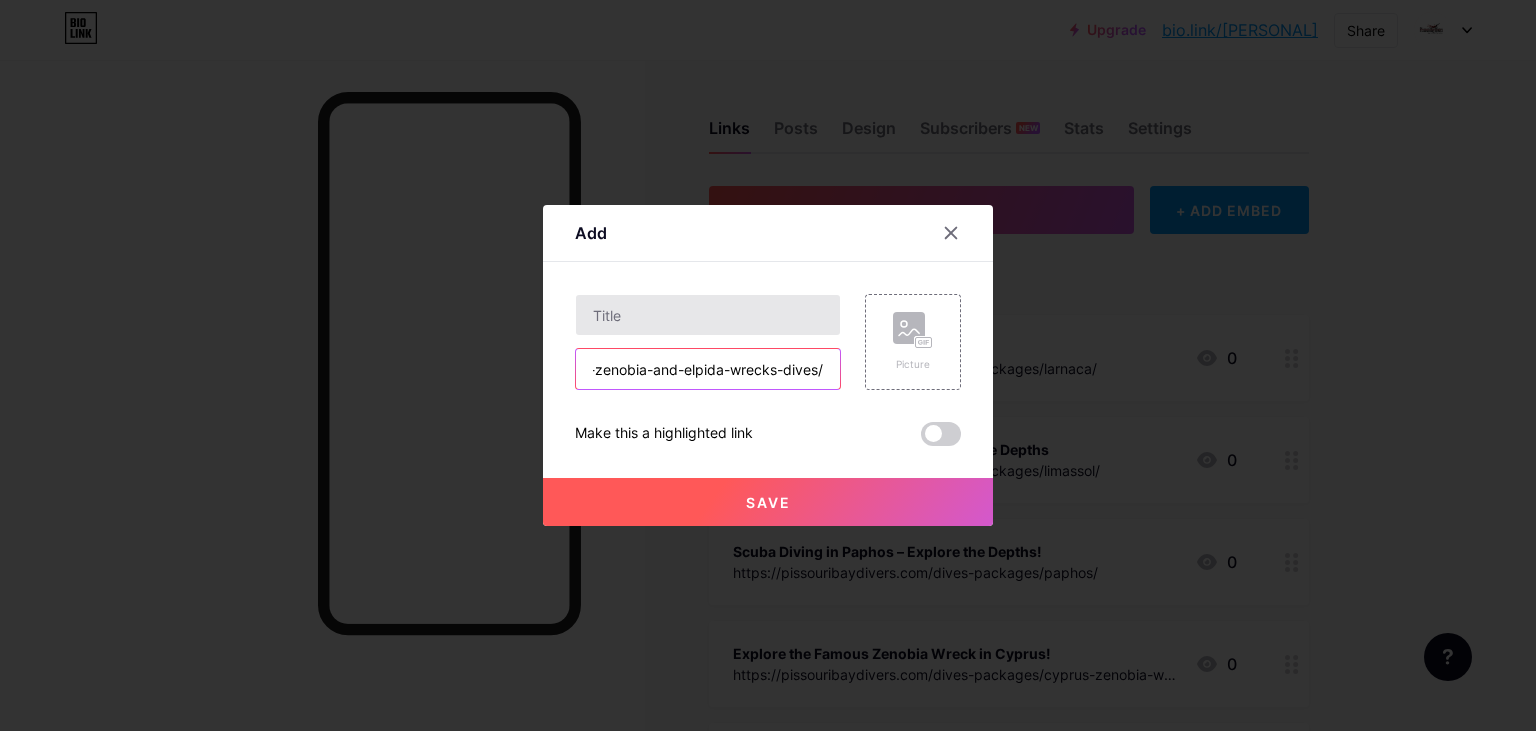 type on "https://pissouribaydivers.com/larnaca-ms-zenobia-and-elpida-wrecks-dives/" 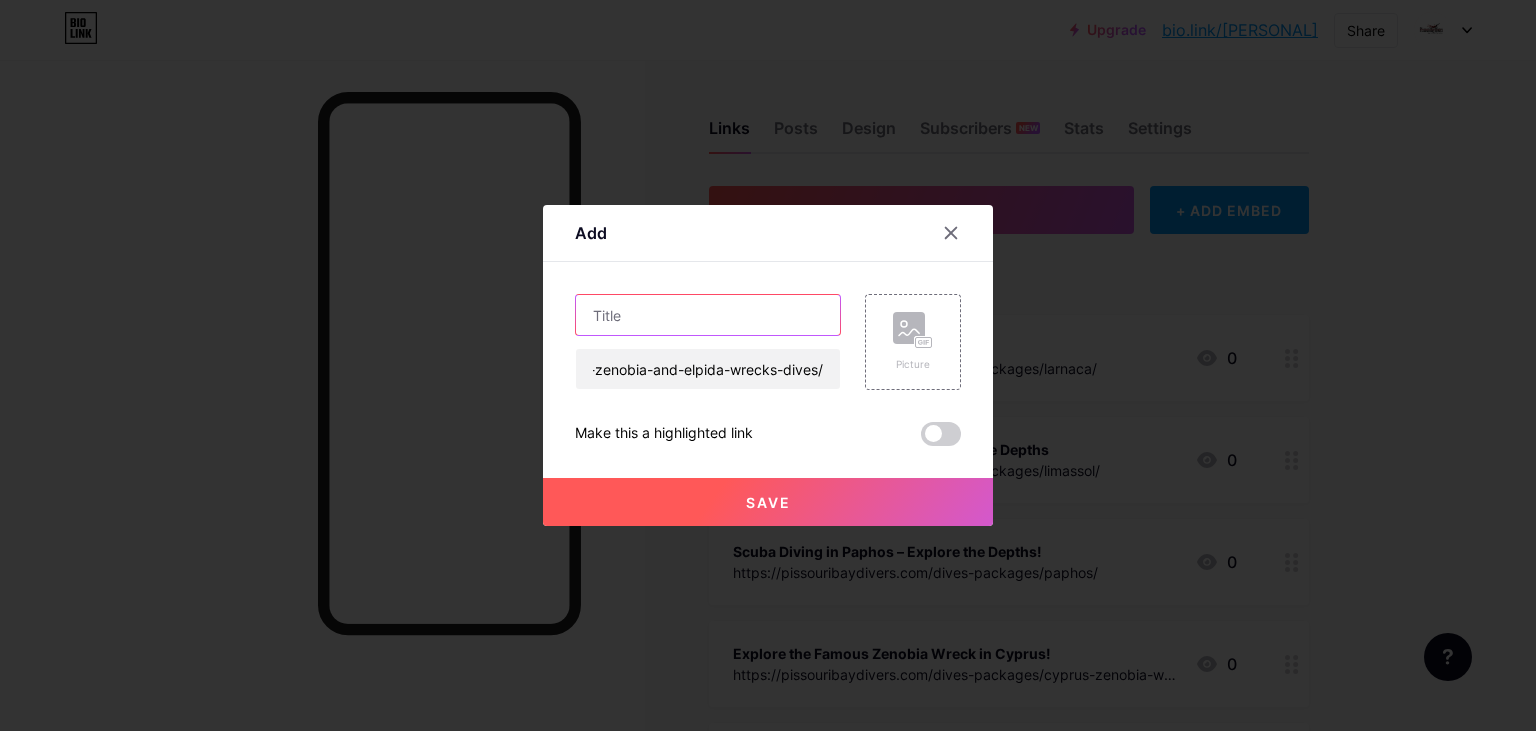 click at bounding box center (708, 315) 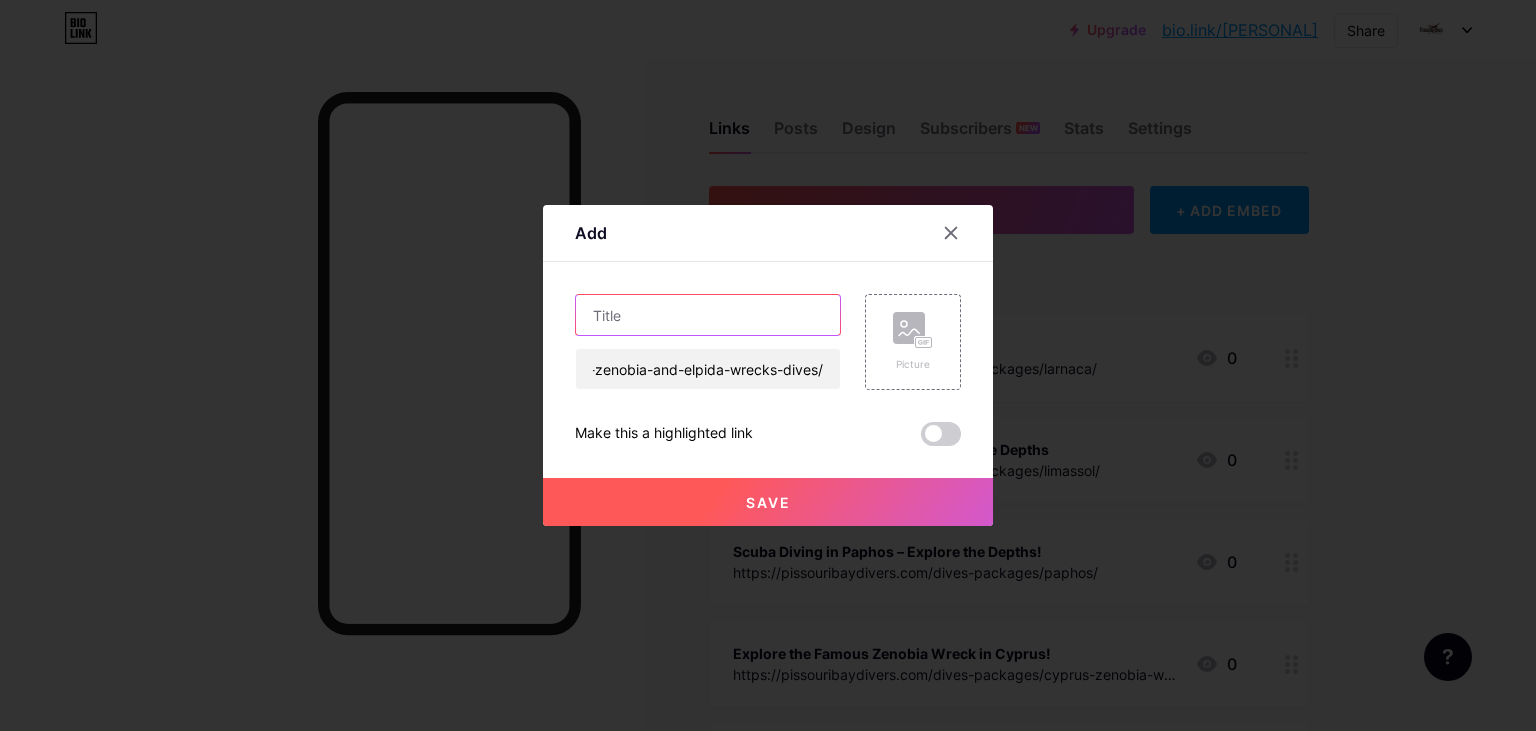 drag, startPoint x: 625, startPoint y: 325, endPoint x: 638, endPoint y: 343, distance: 22.203604 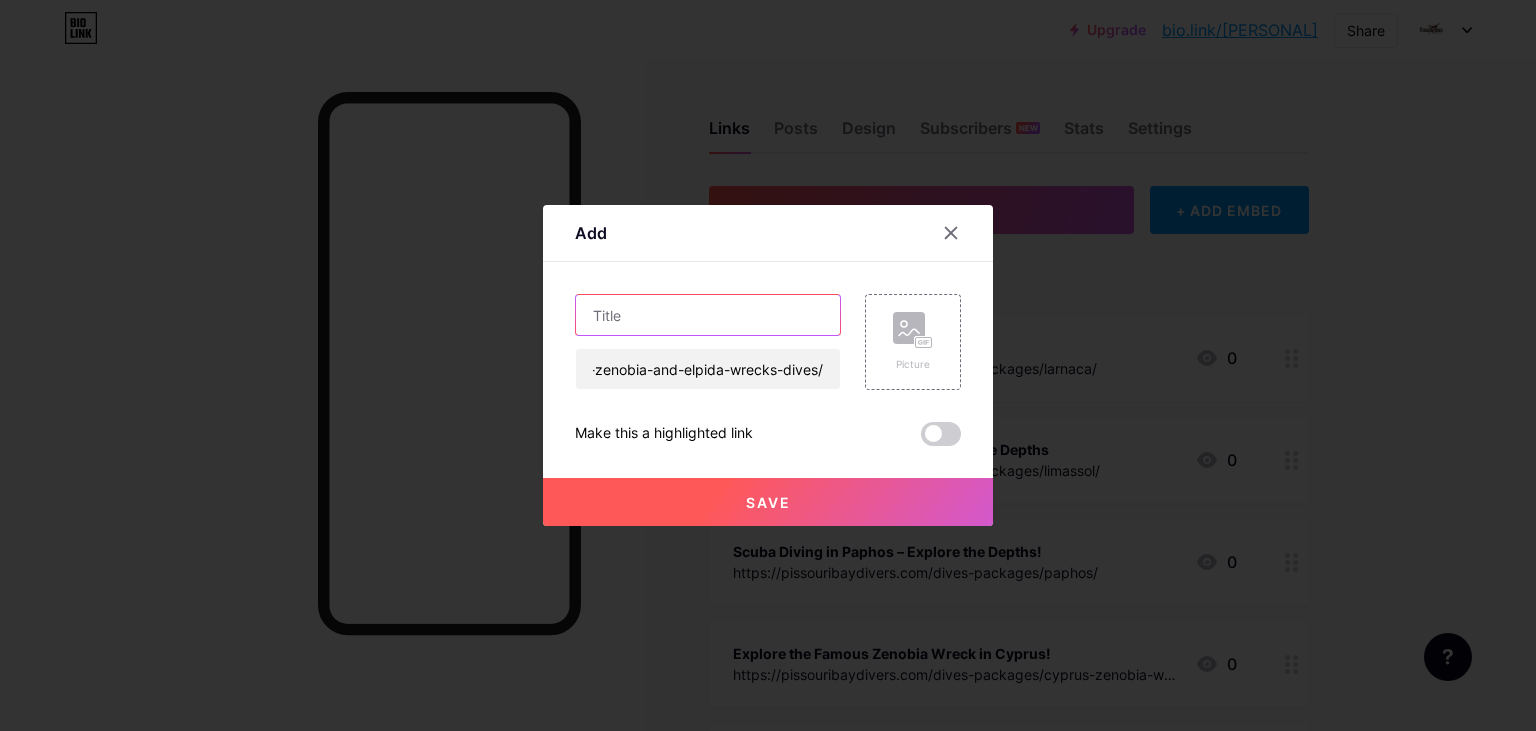 drag, startPoint x: 592, startPoint y: 320, endPoint x: 619, endPoint y: 341, distance: 34.20526 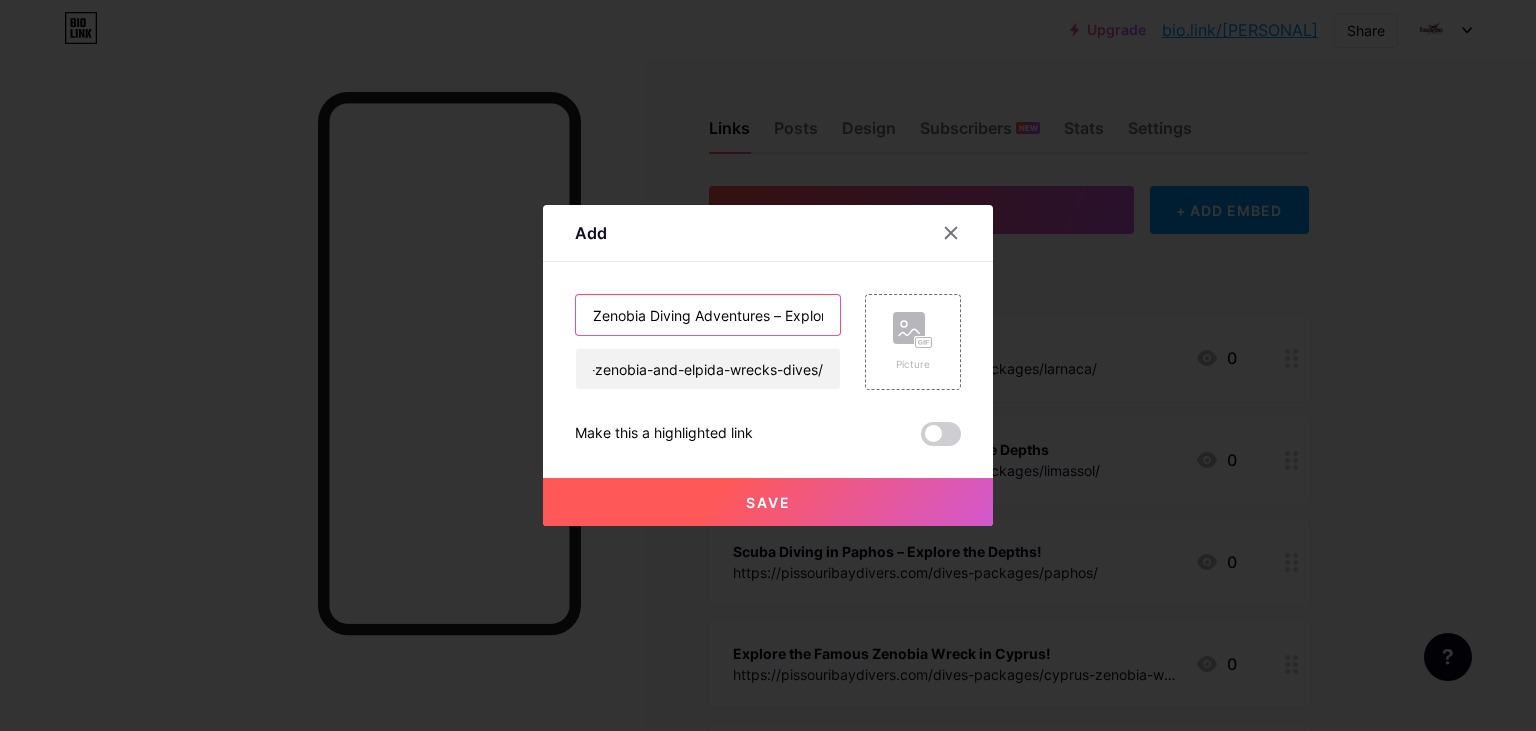 scroll, scrollTop: 0, scrollLeft: 250, axis: horizontal 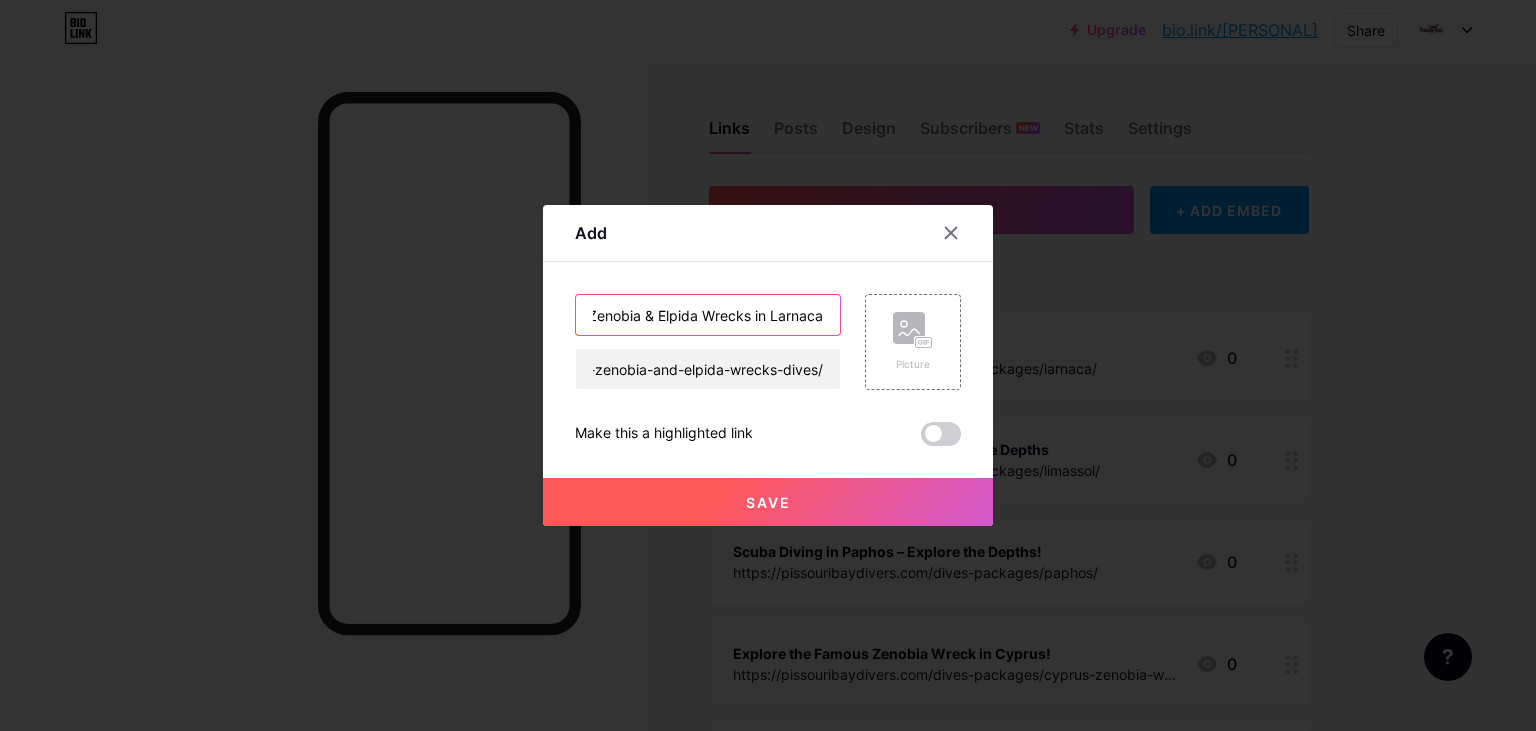 type on "Zenobia Diving Adventures – Explore Zenobia & Elpida Wrecks in Larnaca" 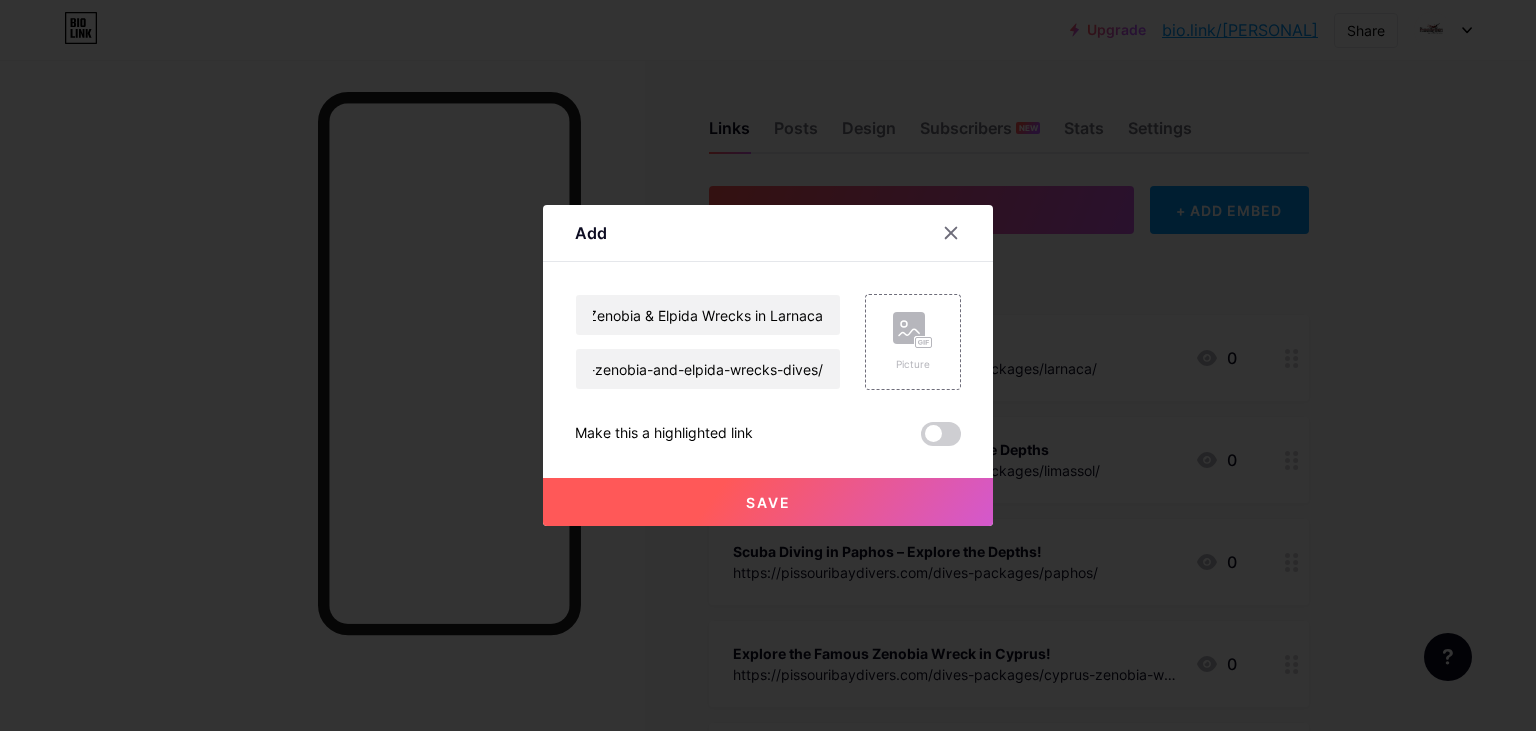 click on "Save" at bounding box center (768, 502) 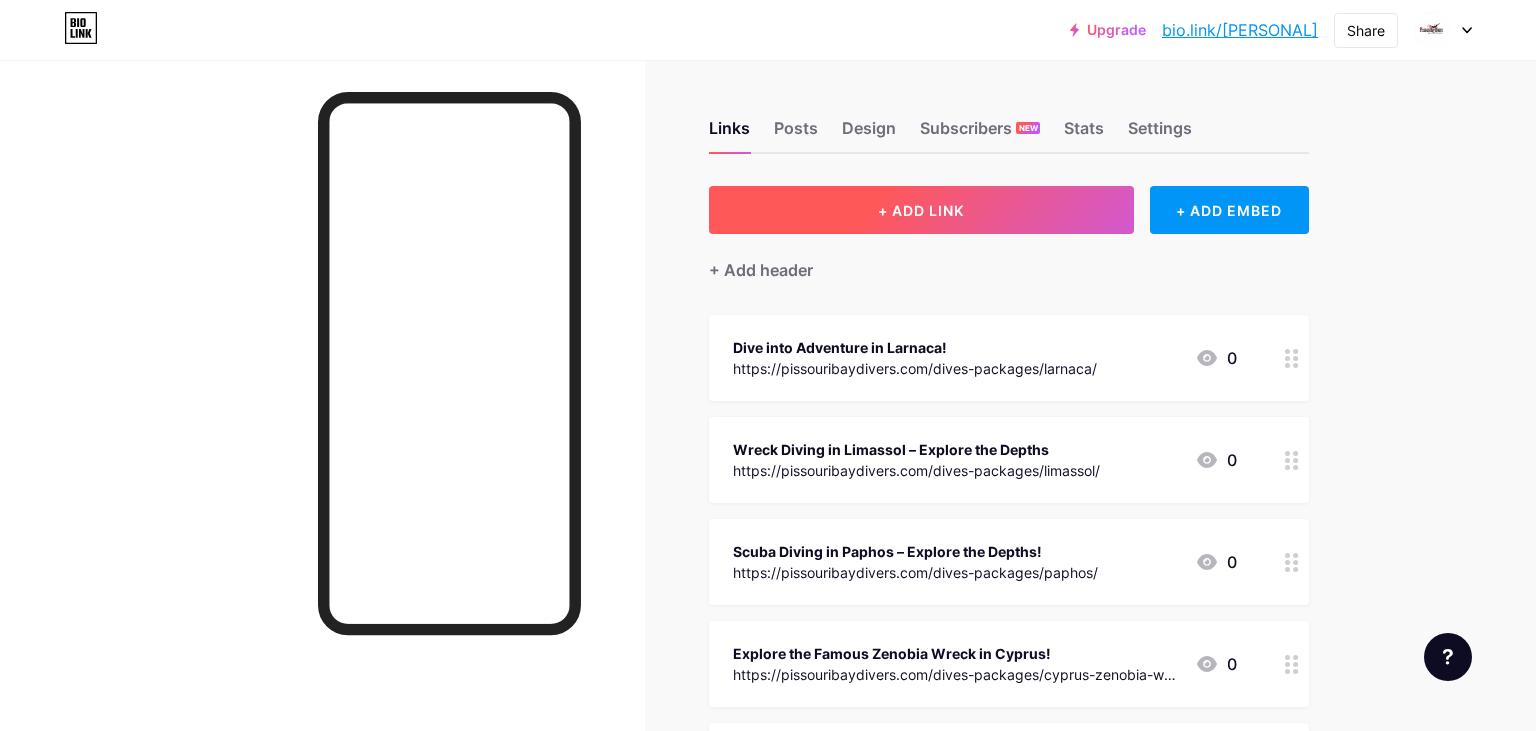click on "+ ADD LINK" at bounding box center (921, 210) 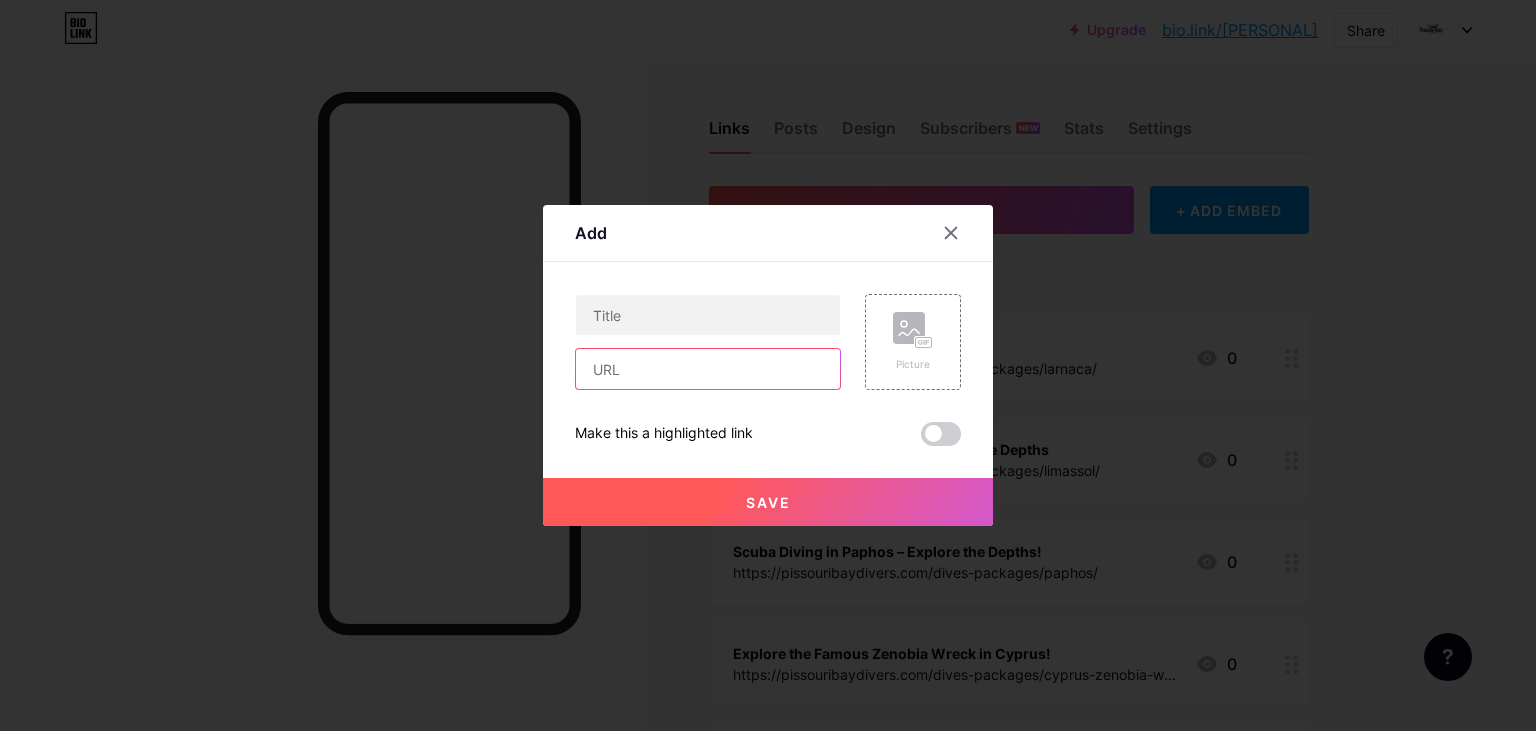 paste on "https://pissouribaydivers.com/jubilee-shoals-dives/" 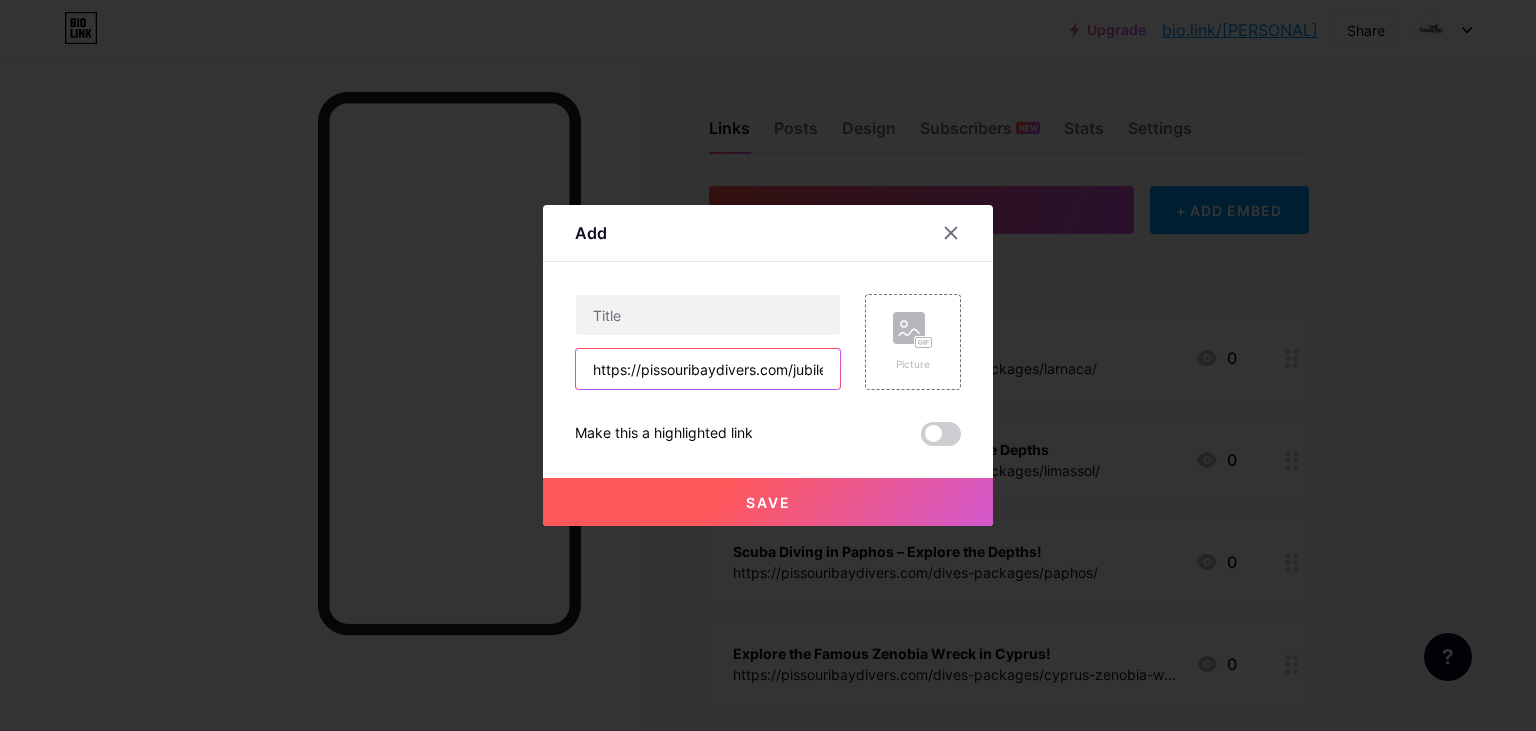 scroll, scrollTop: 0, scrollLeft: 108, axis: horizontal 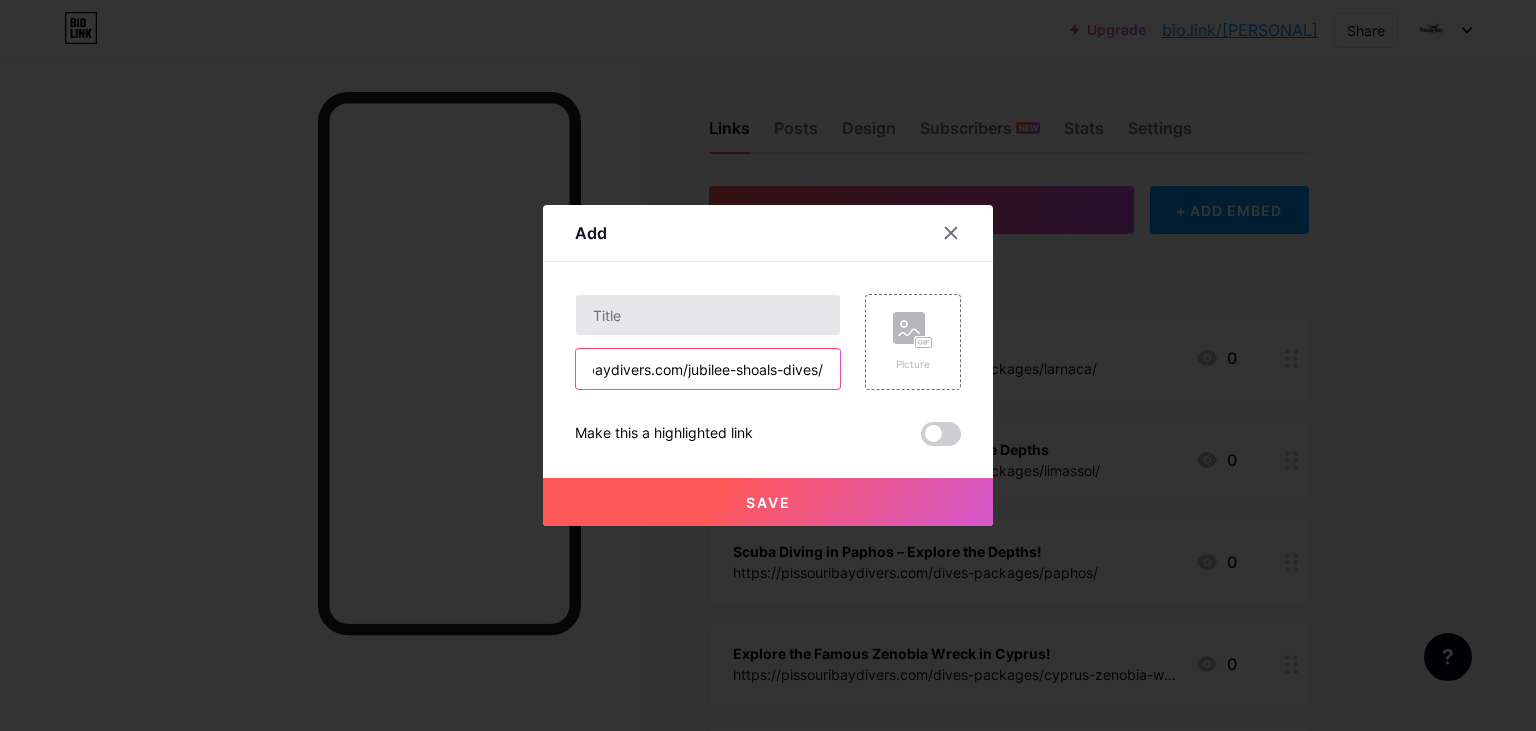 type on "https://pissouribaydivers.com/jubilee-shoals-dives/" 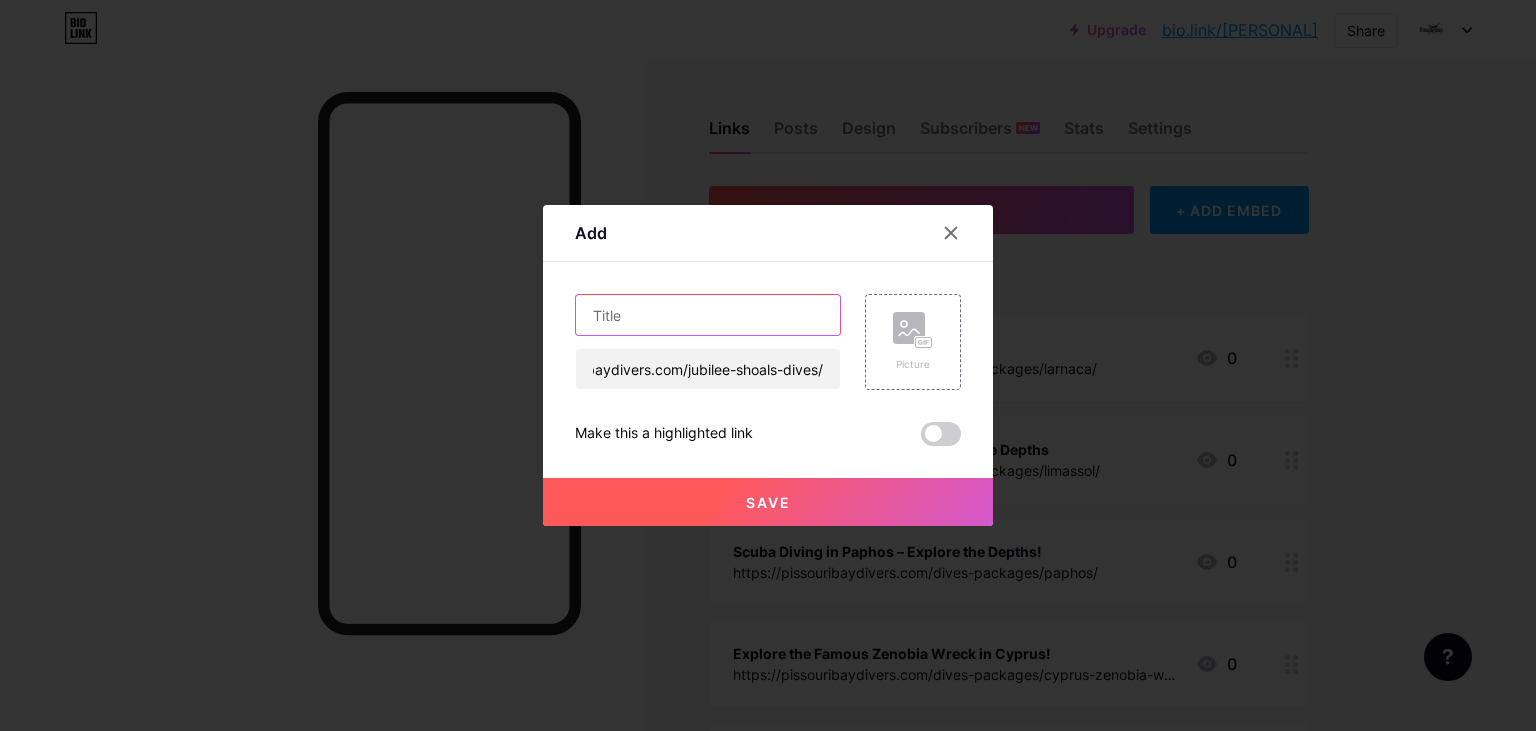 click at bounding box center [708, 315] 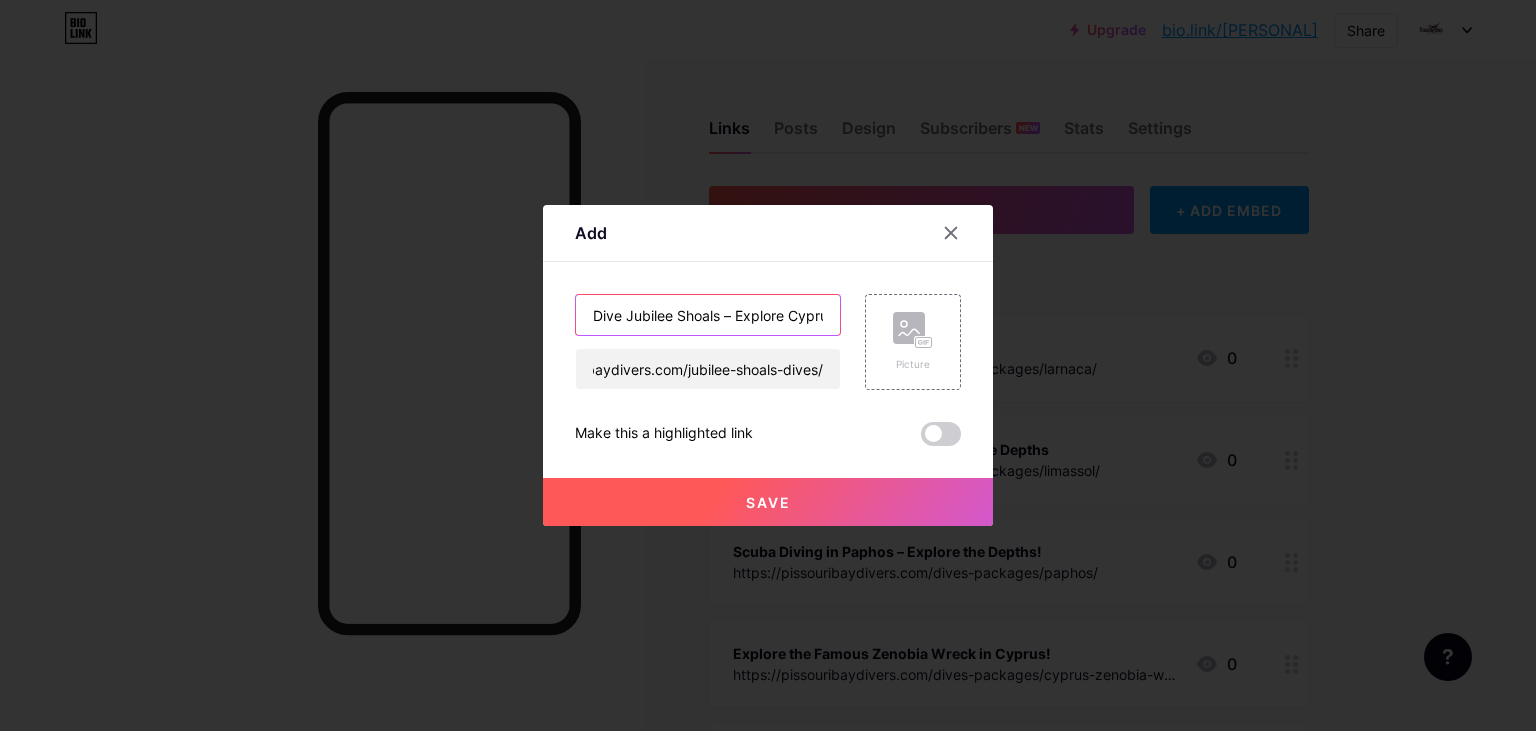scroll, scrollTop: 0, scrollLeft: 271, axis: horizontal 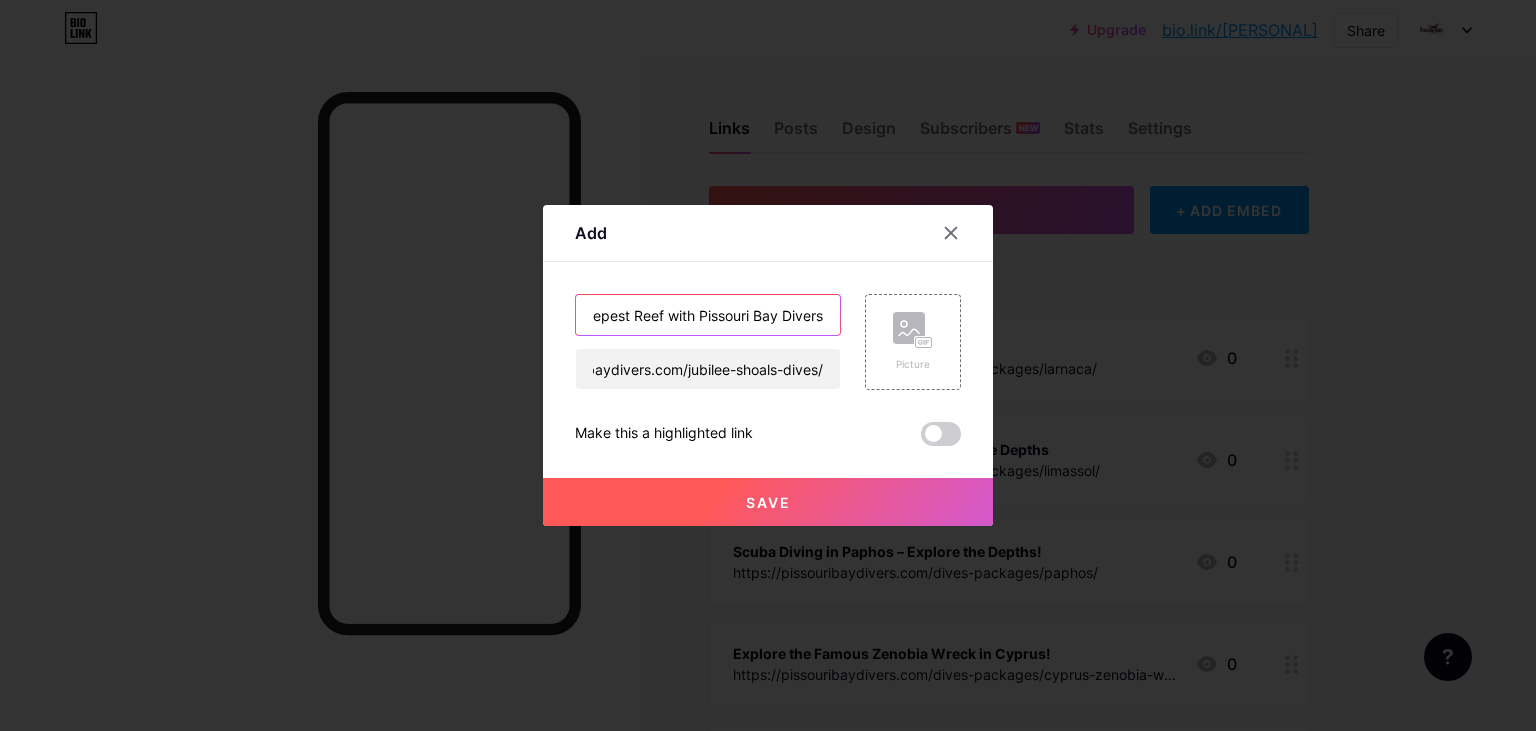 type on "Dive Jubilee Shoals – Explore Cyprus’ Deepest Reef with Pissouri Bay Divers" 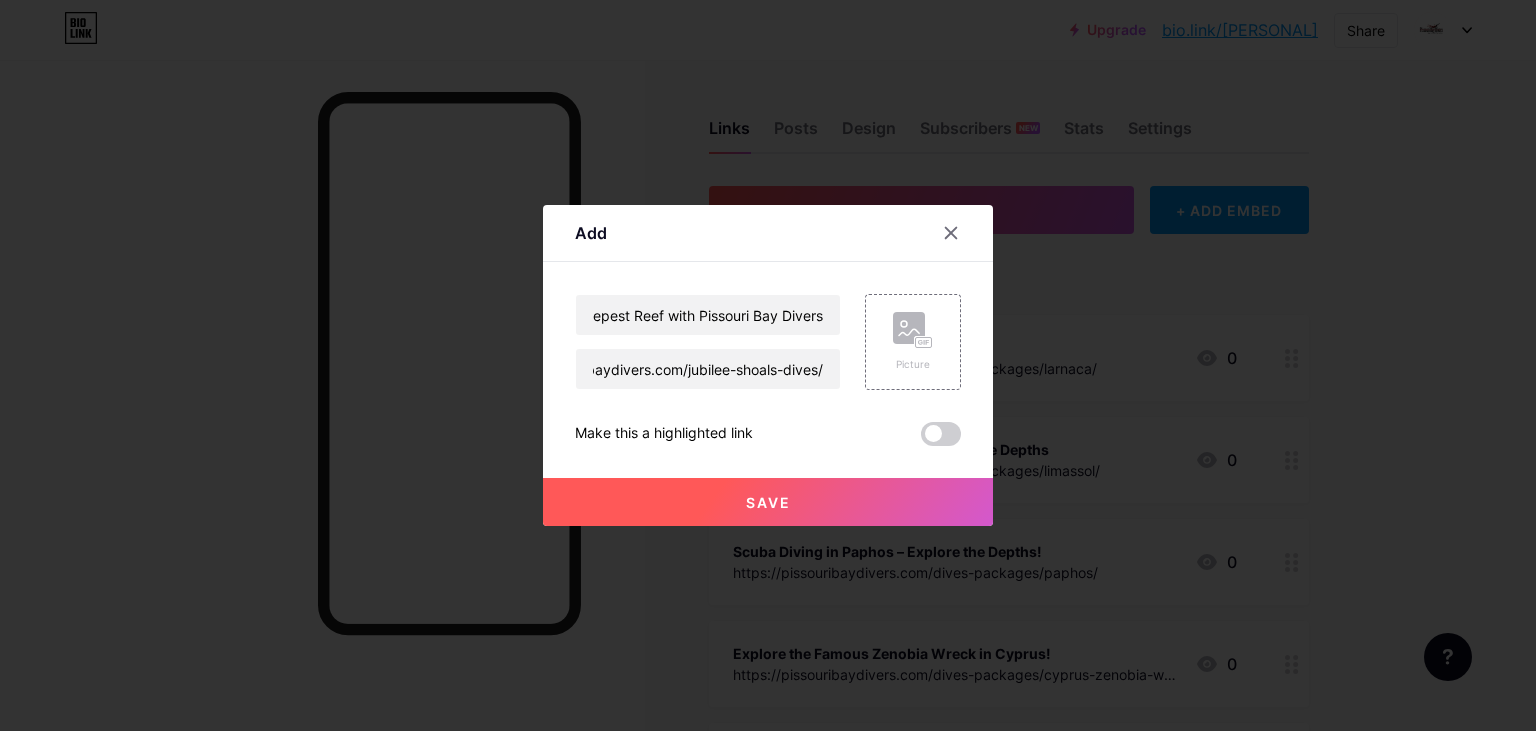 click on "Save" at bounding box center [768, 502] 